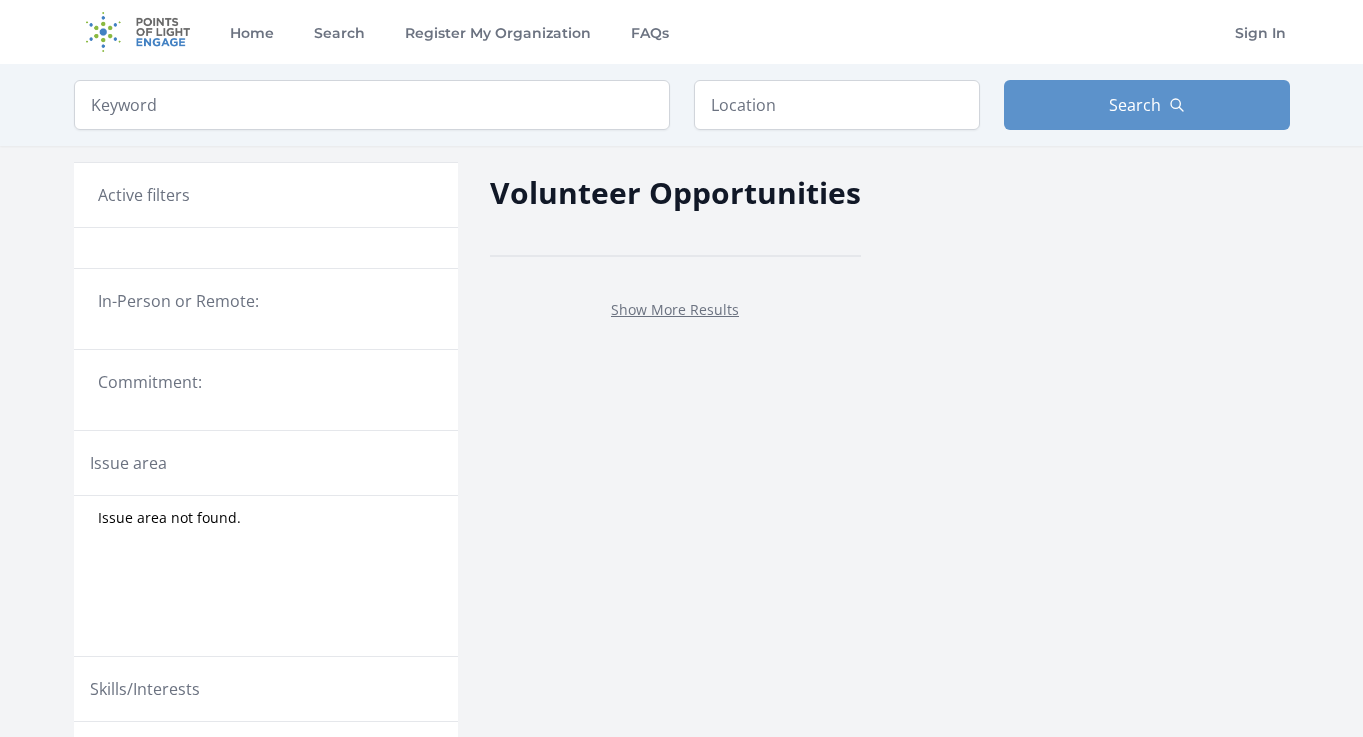 scroll, scrollTop: 0, scrollLeft: 0, axis: both 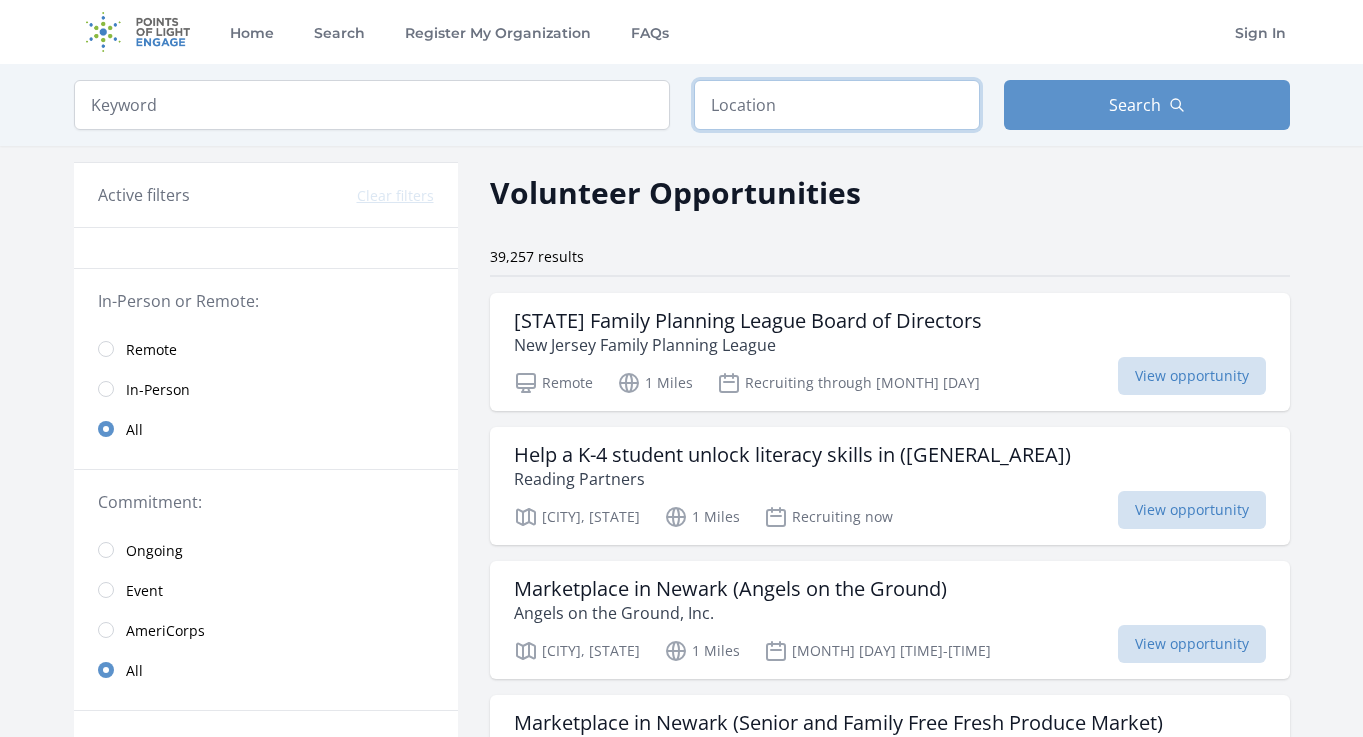 click at bounding box center [837, 105] 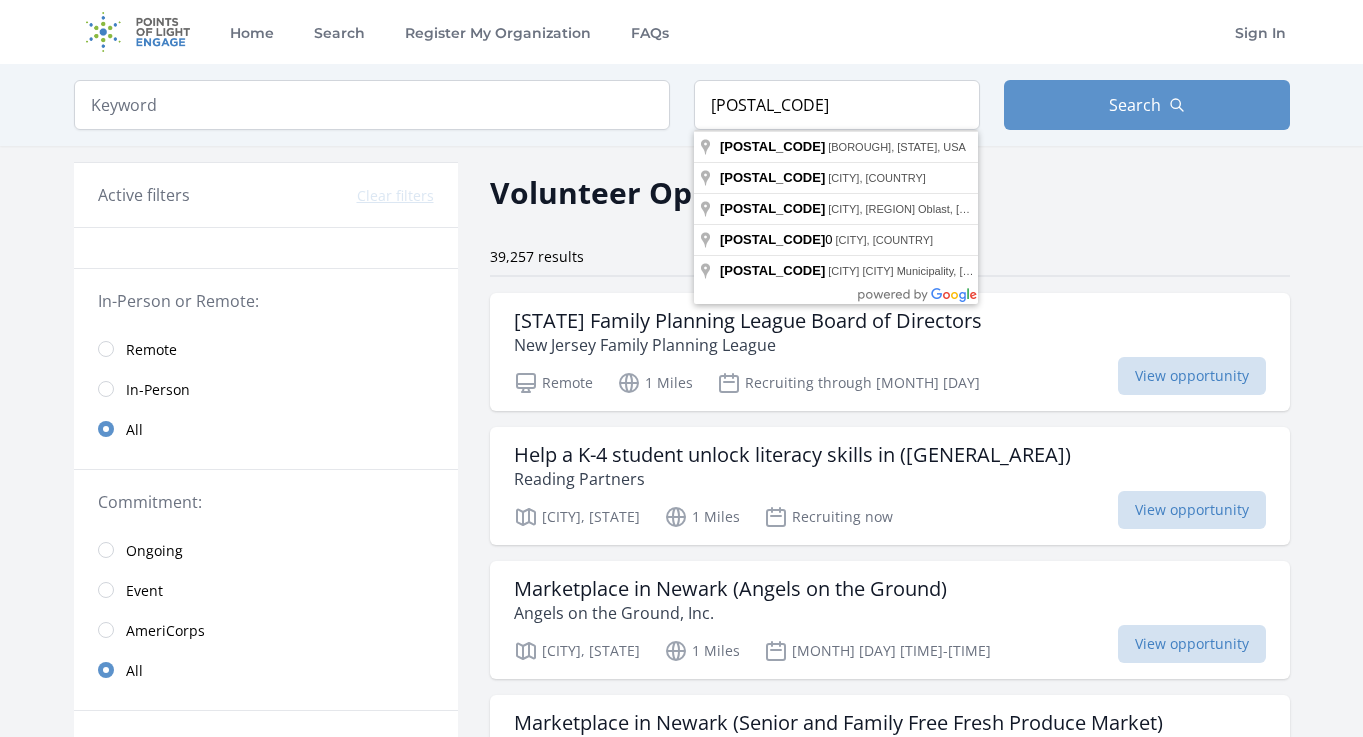 type on "Brooklyn, NY 11233, USA" 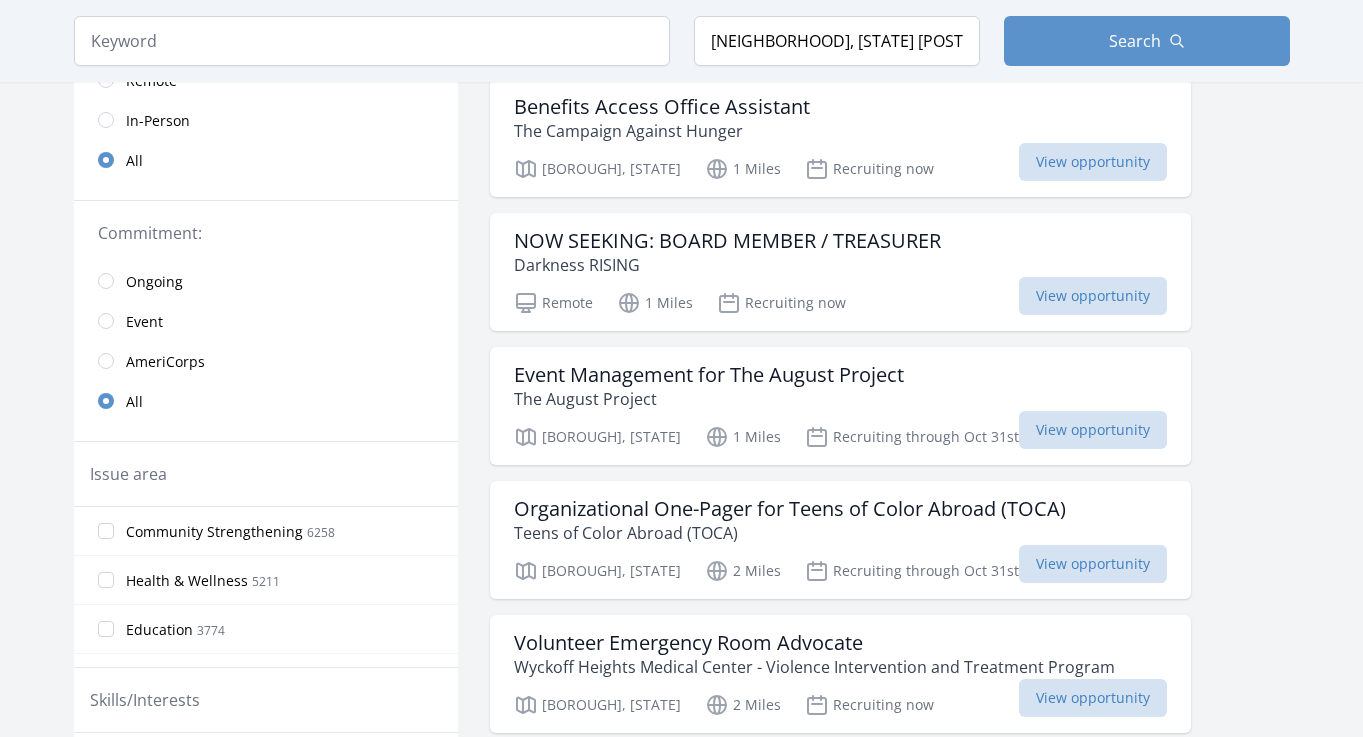 scroll, scrollTop: 350, scrollLeft: 0, axis: vertical 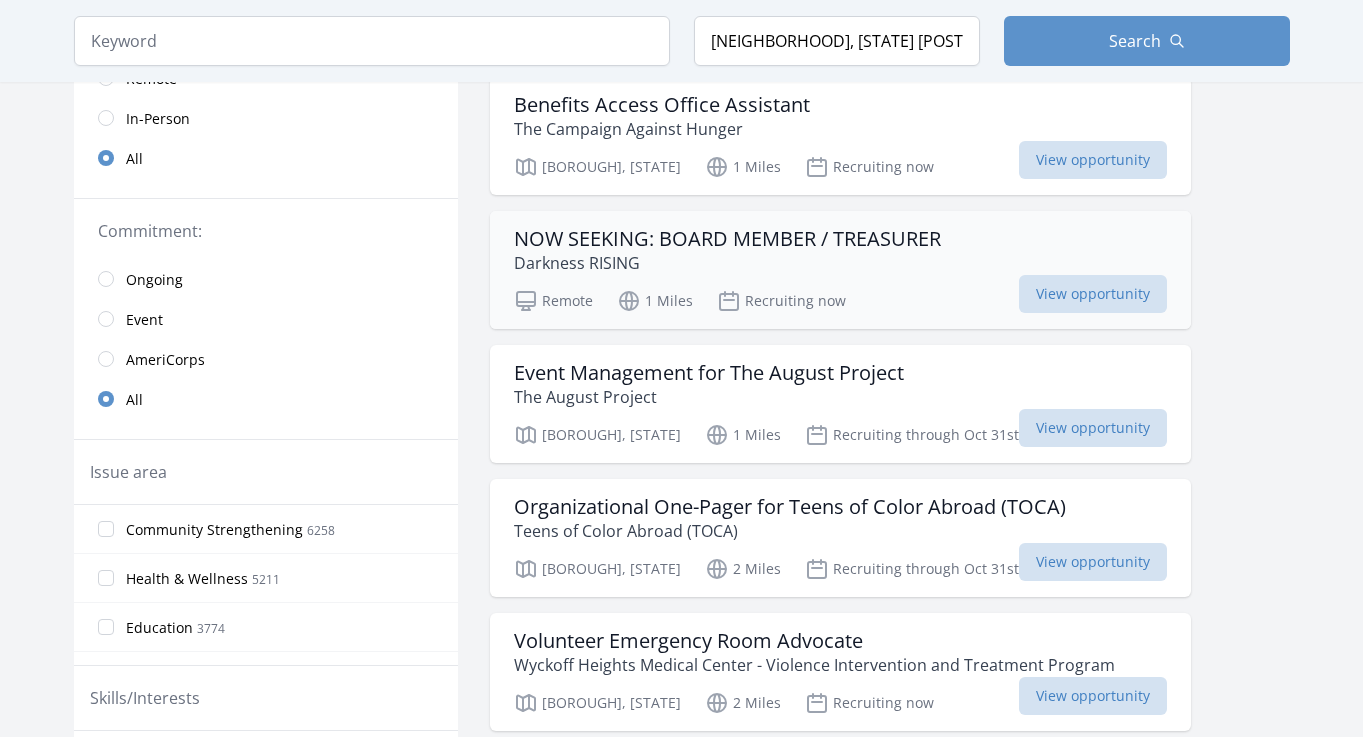 click on "Darkness RISING" at bounding box center (727, 263) 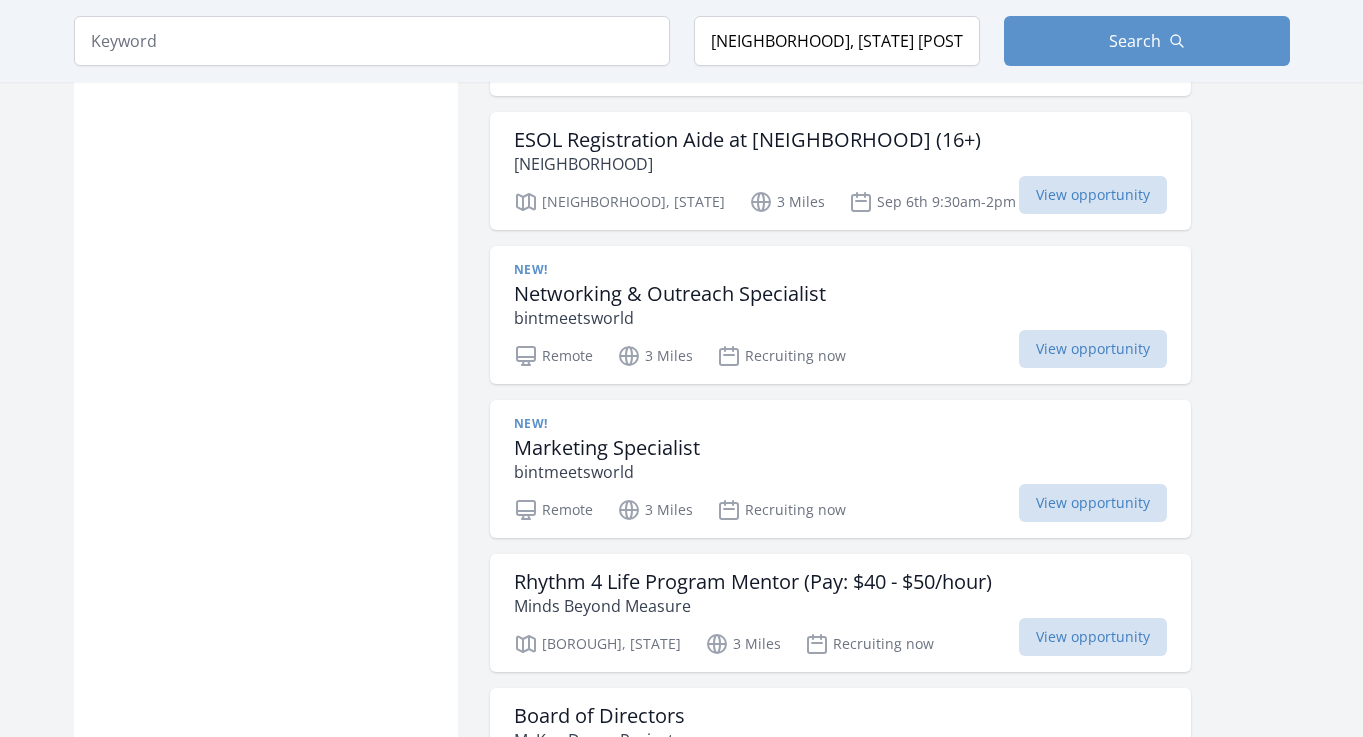 scroll, scrollTop: 2193, scrollLeft: 0, axis: vertical 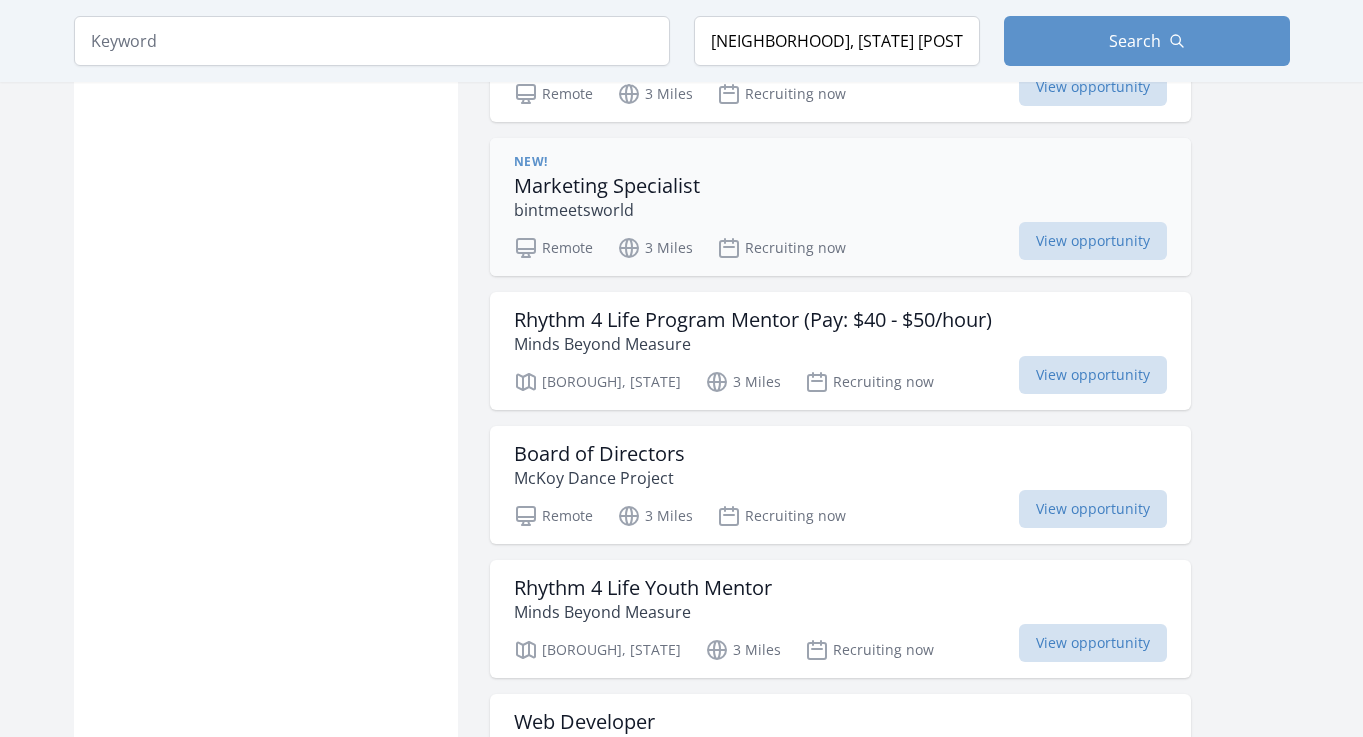 click on "Marketing Specialist" at bounding box center [607, 186] 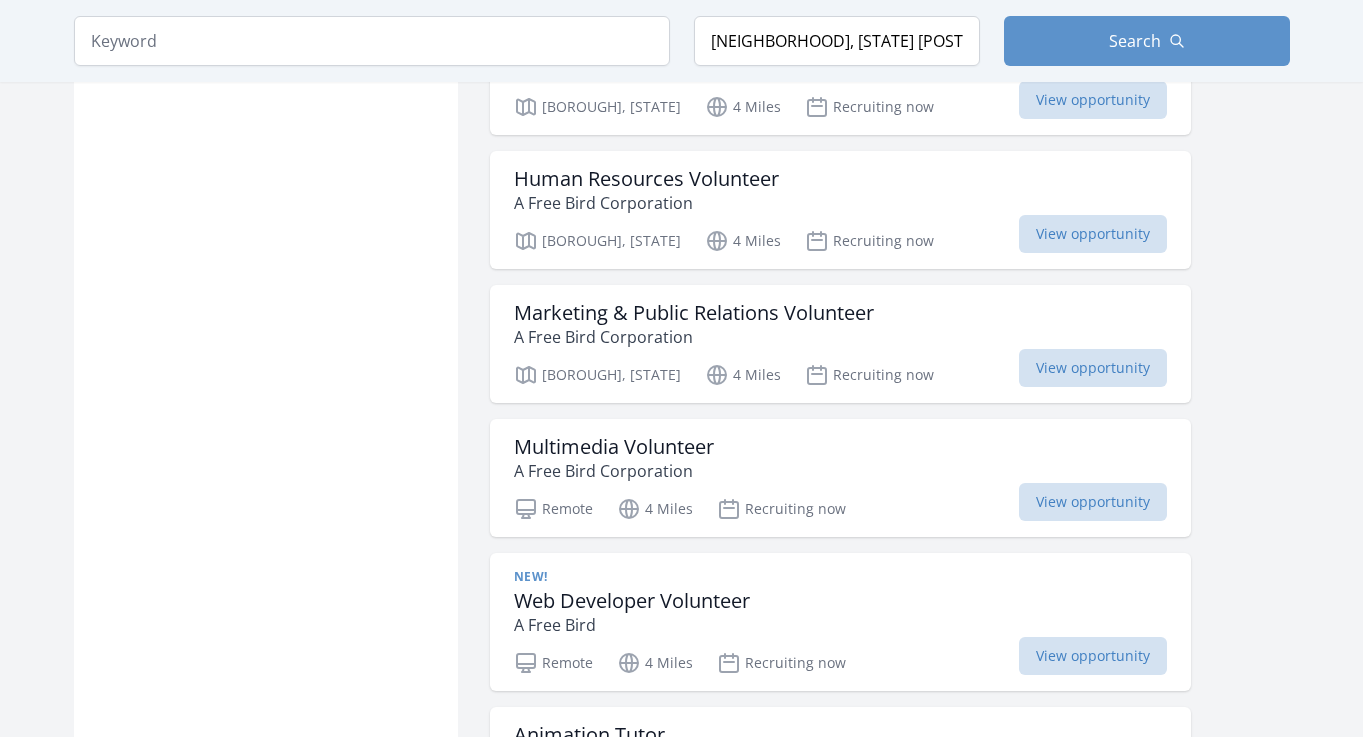scroll, scrollTop: 4337, scrollLeft: 0, axis: vertical 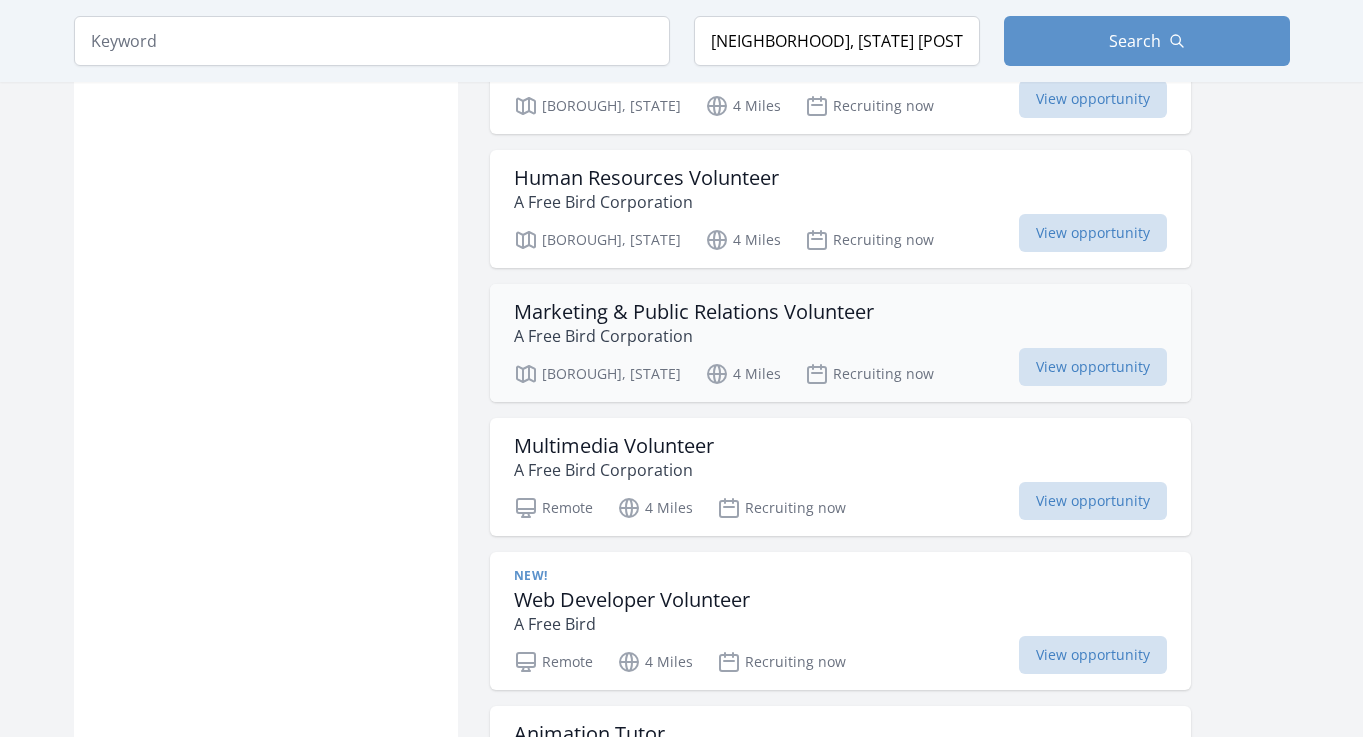 click on "Marketing & Public Relations Volunteer" at bounding box center (694, 312) 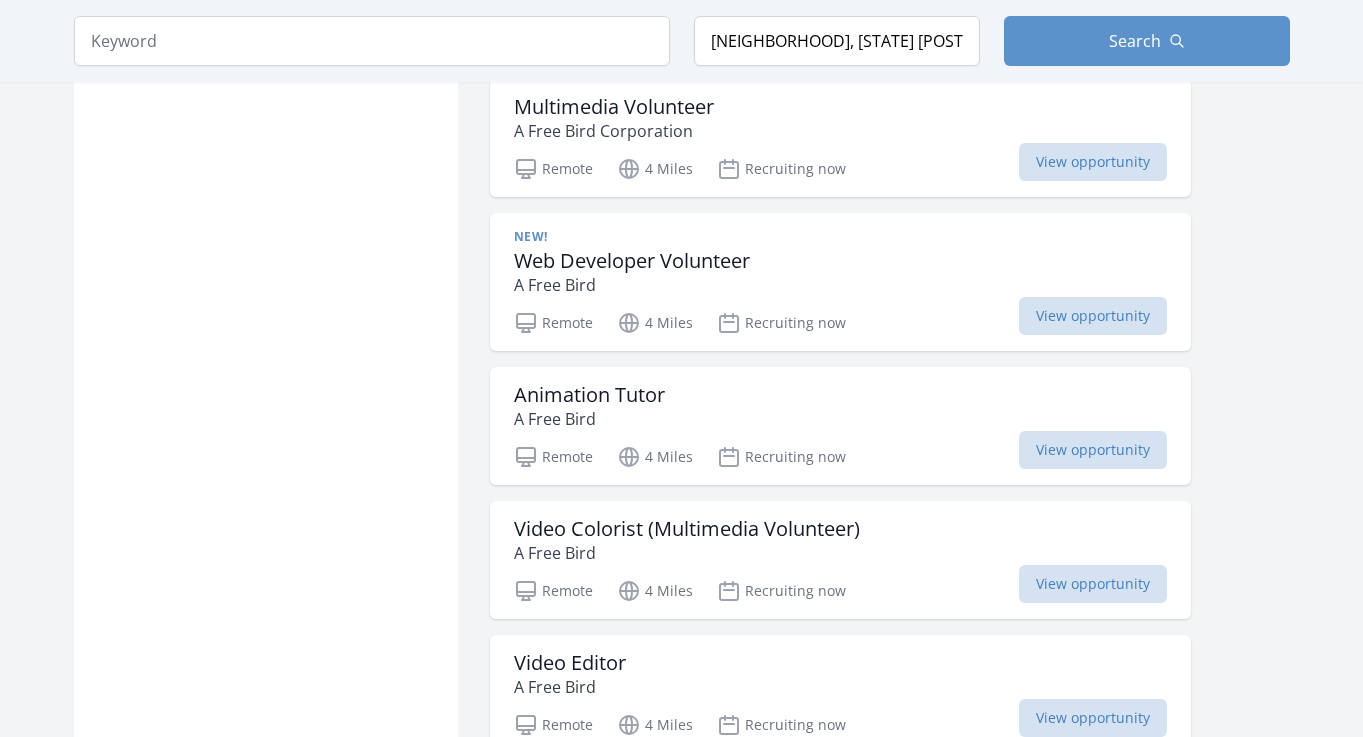scroll, scrollTop: 4702, scrollLeft: 0, axis: vertical 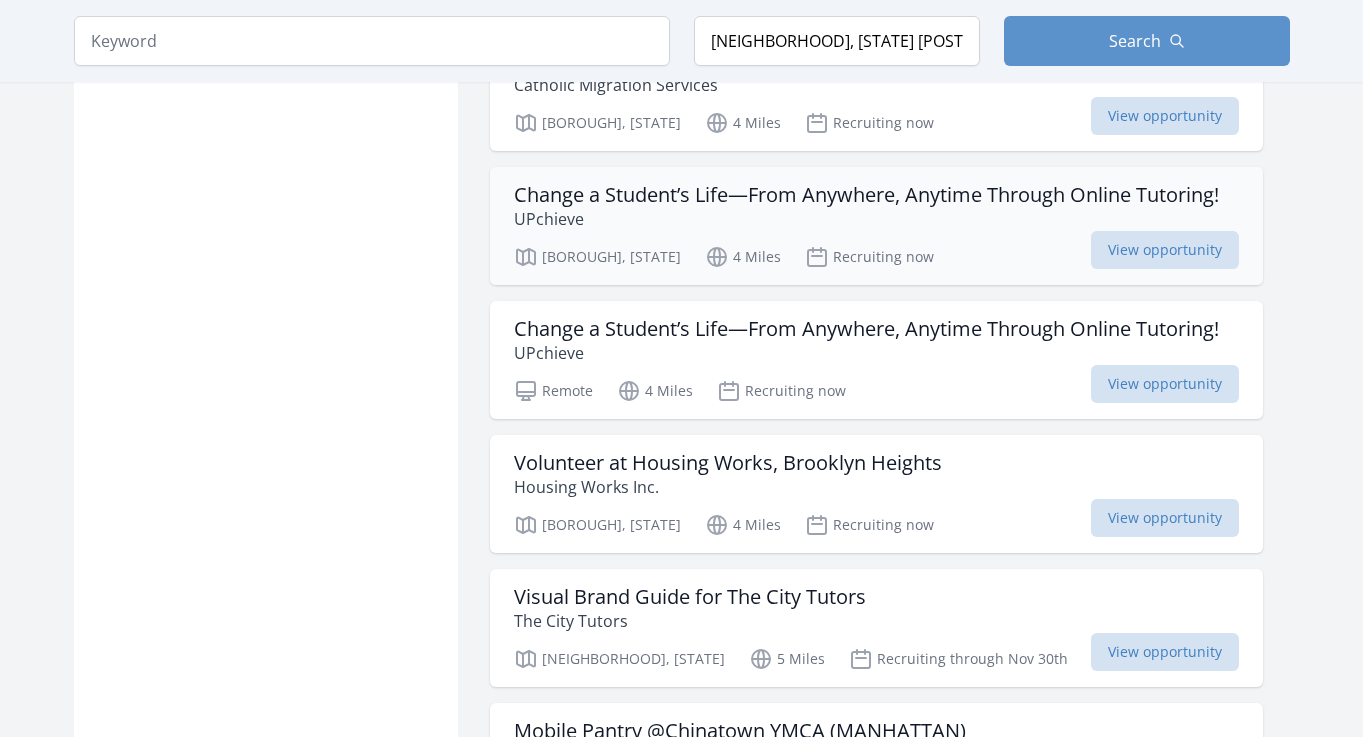 click on "Change a Student’s Life—From Anywhere, Anytime Through Online Tutoring!" at bounding box center [866, 195] 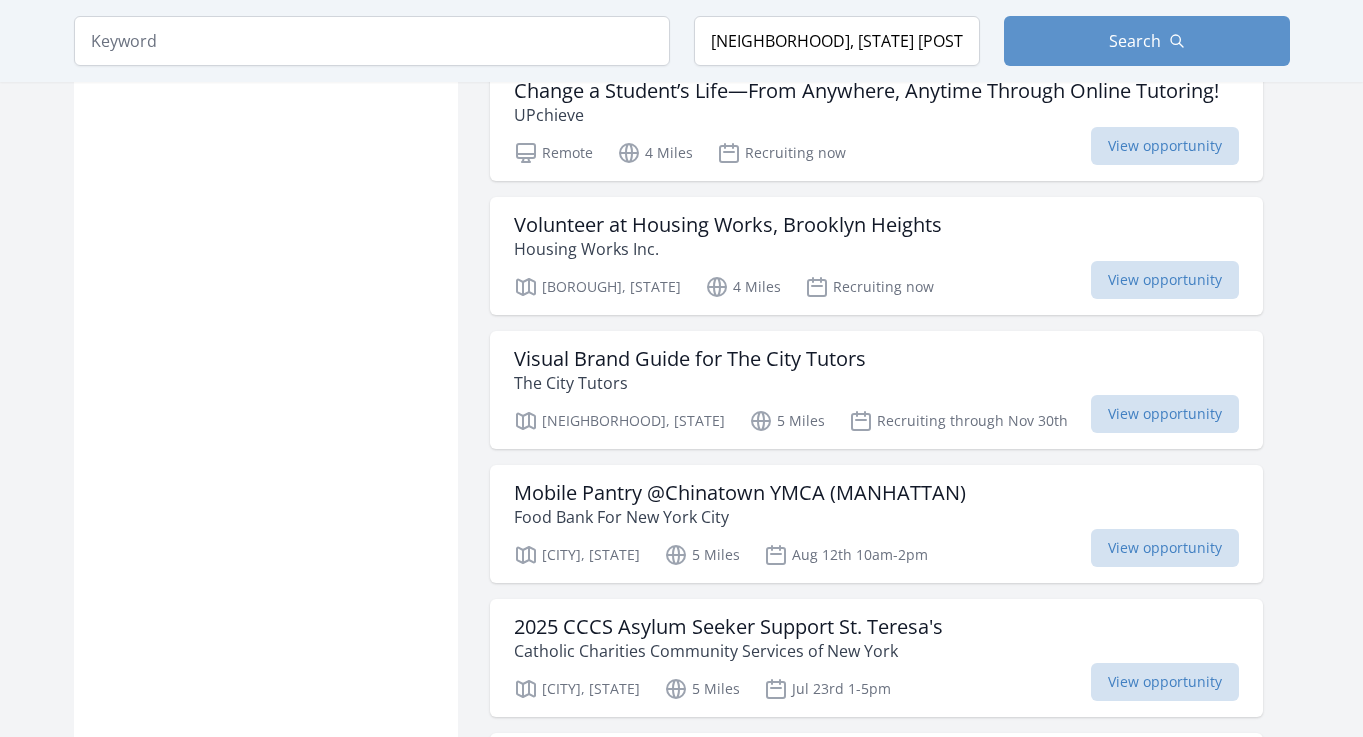 scroll, scrollTop: 9166, scrollLeft: 0, axis: vertical 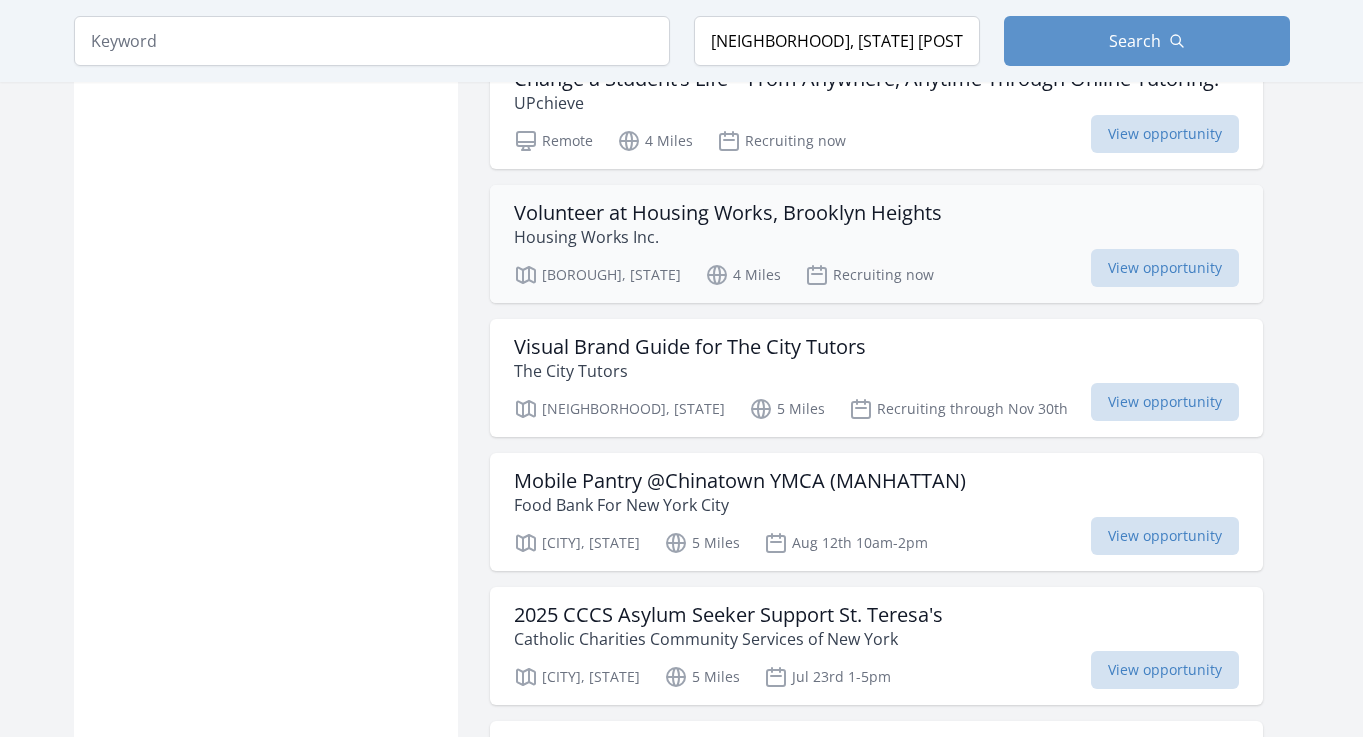 click on "Volunteer at Housing Works, Brooklyn Heights" at bounding box center (728, 213) 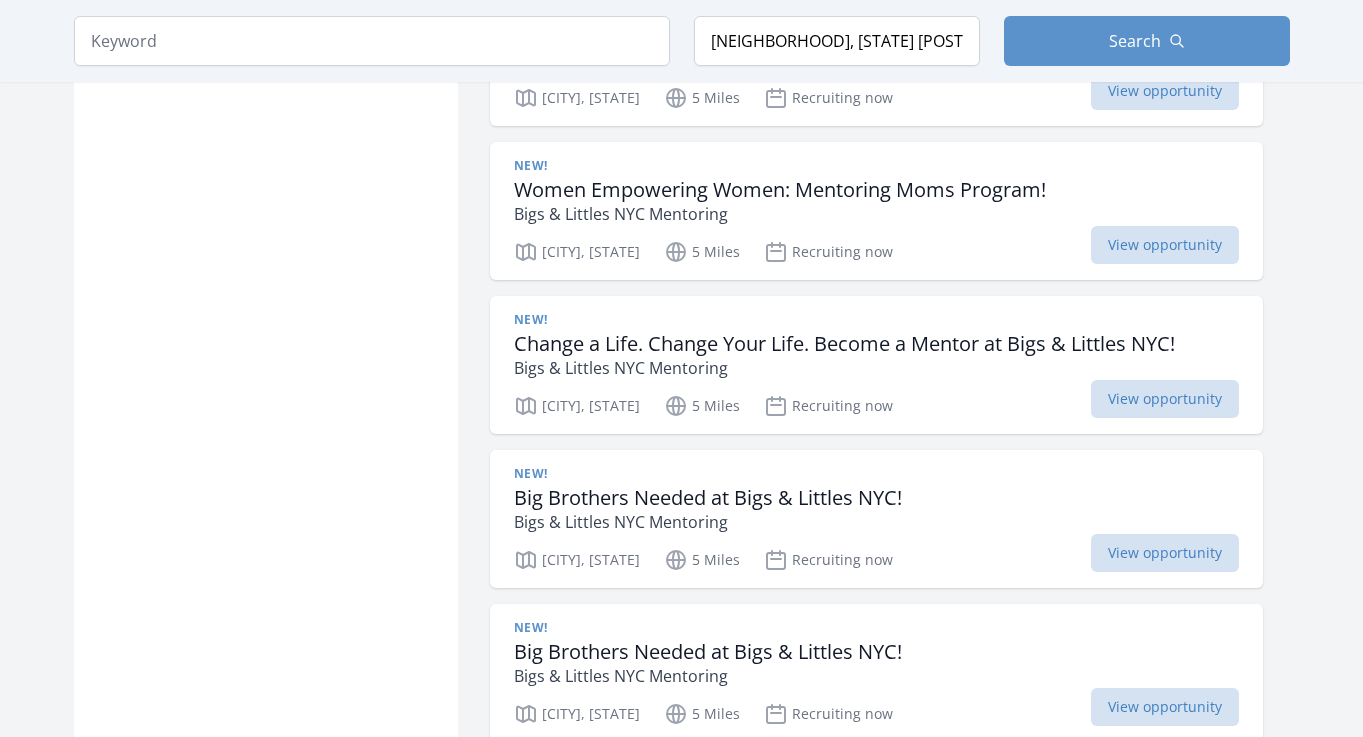 scroll, scrollTop: 10287, scrollLeft: 0, axis: vertical 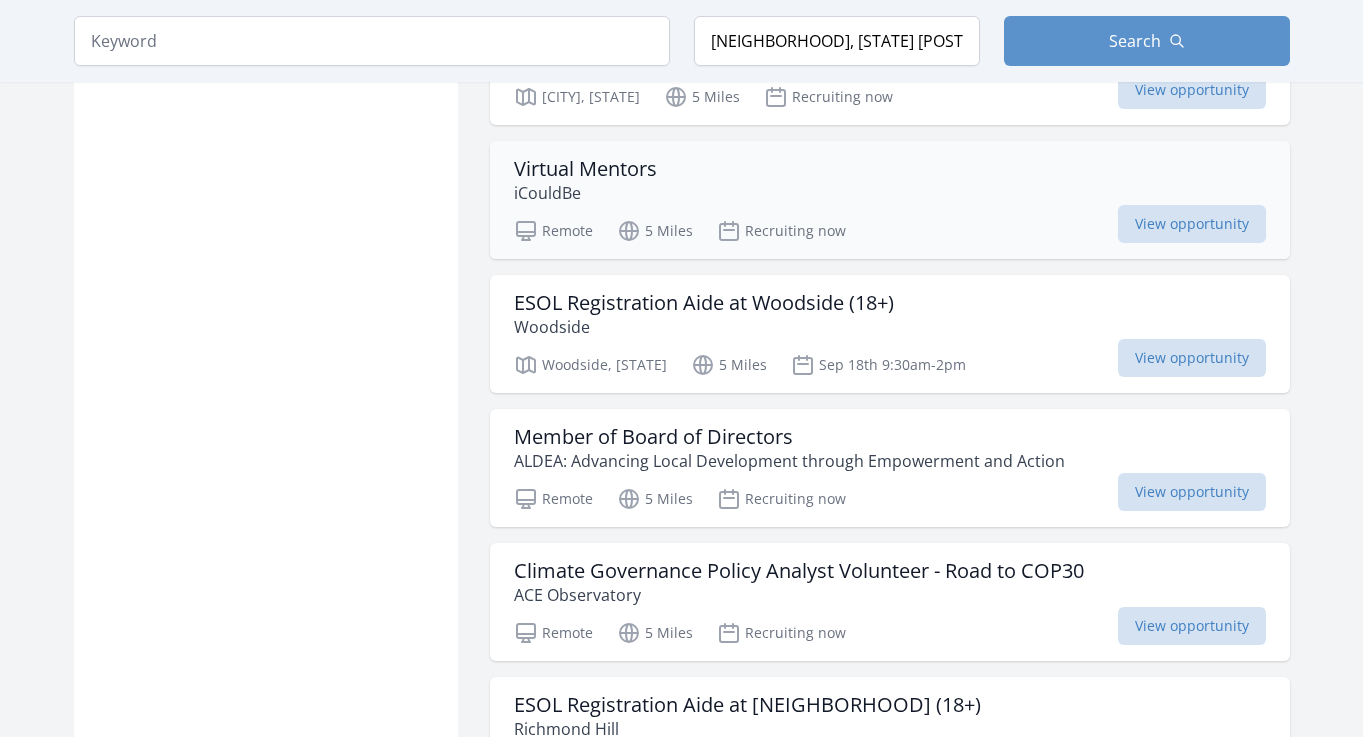 click on "Virtual Mentors" at bounding box center (585, 169) 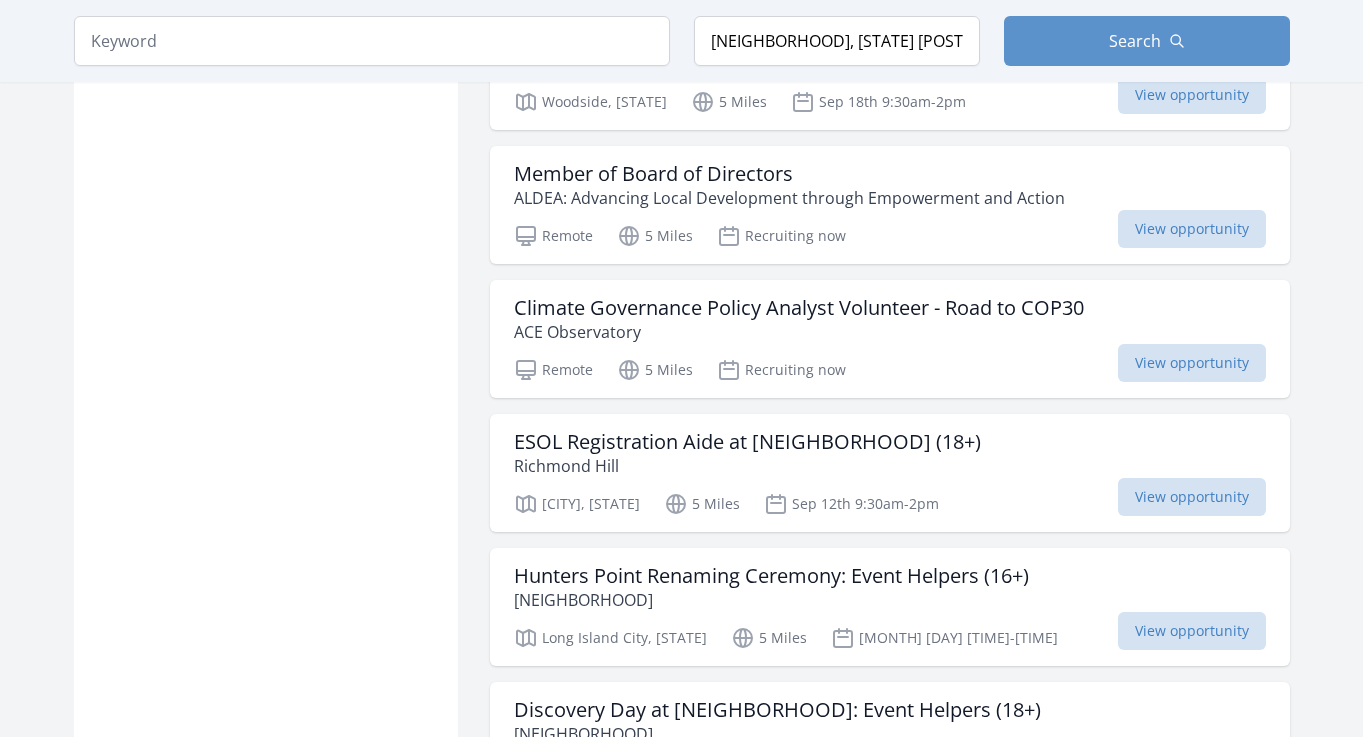 scroll, scrollTop: 34631, scrollLeft: 0, axis: vertical 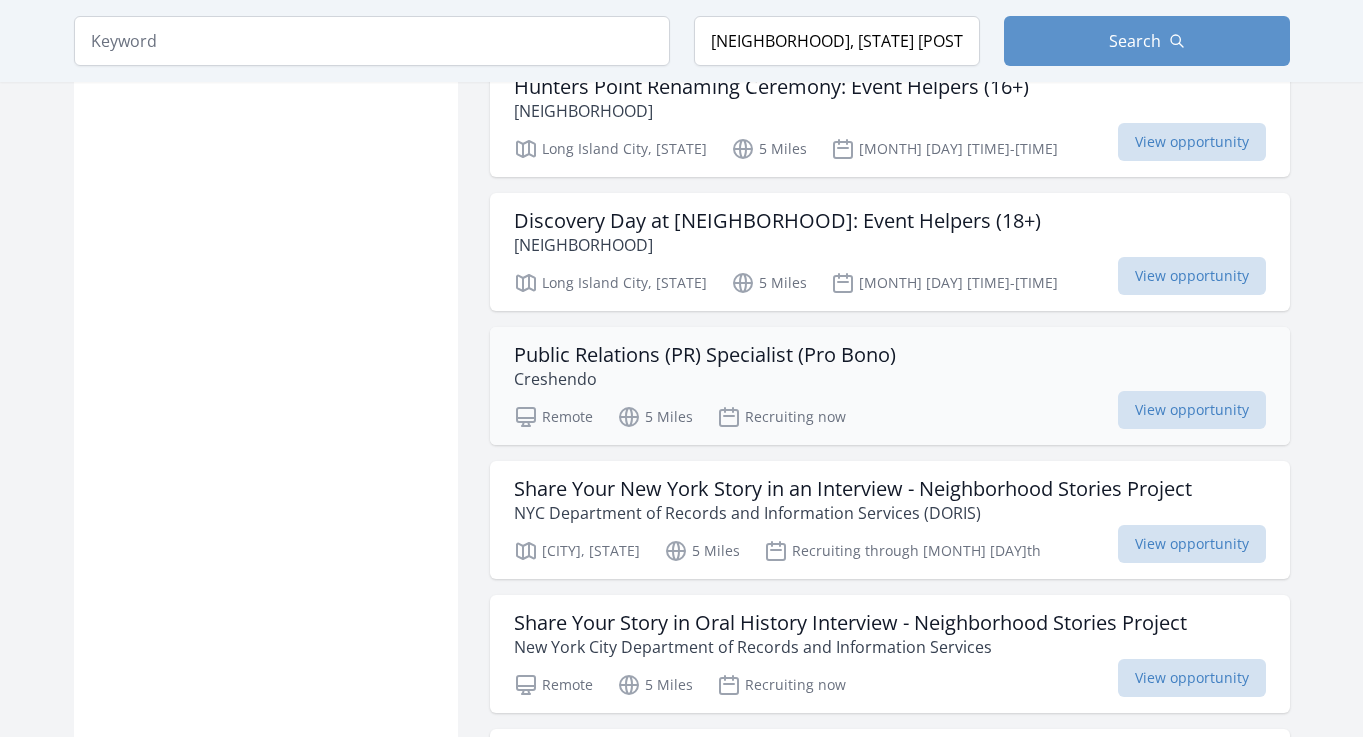 click on "Public Relations (PR) Specialist (Pro Bono)" at bounding box center [705, 355] 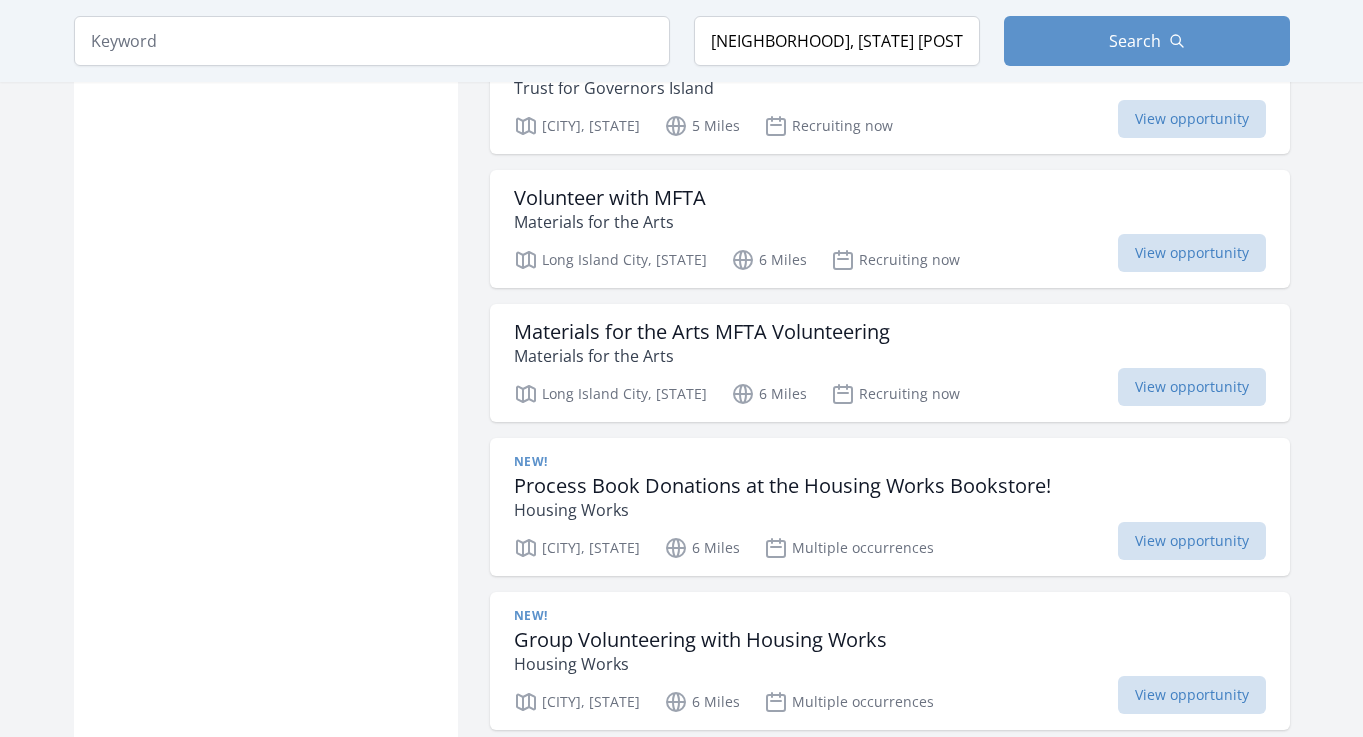 scroll, scrollTop: 36628, scrollLeft: 0, axis: vertical 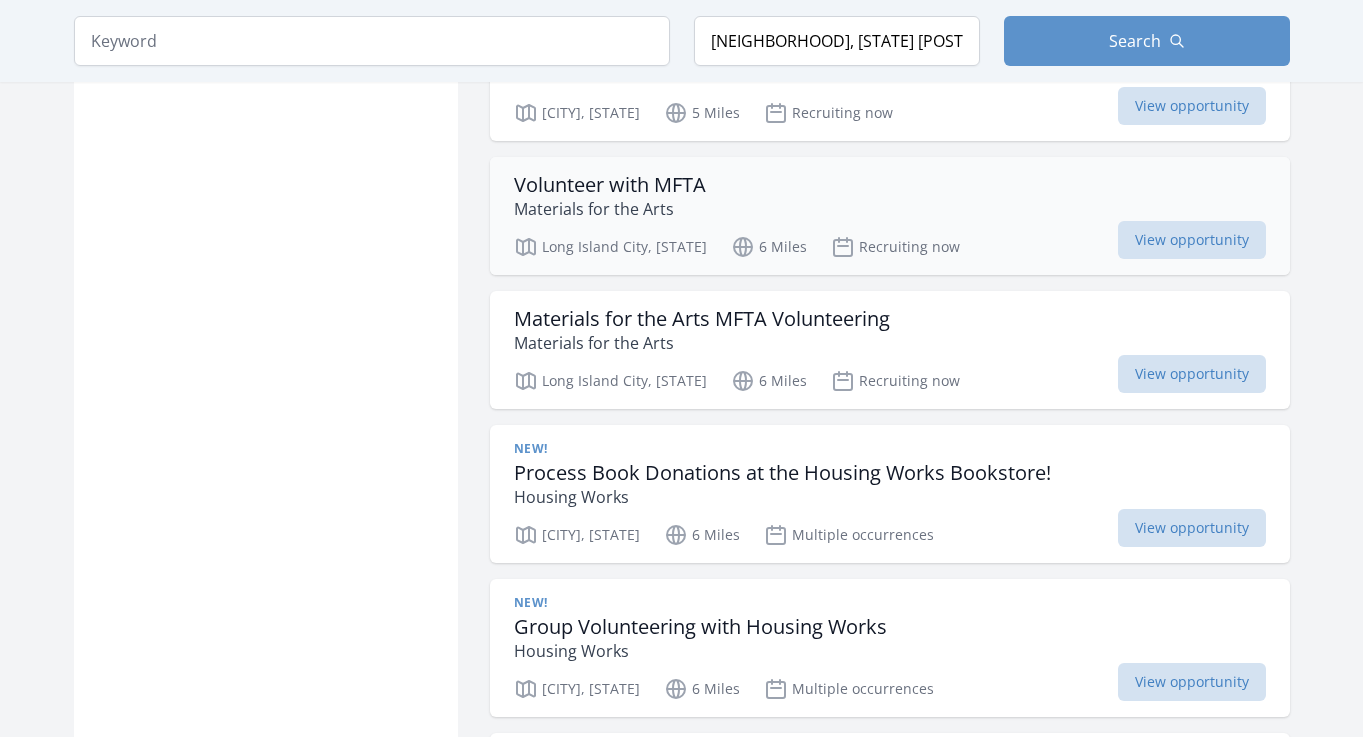 click on "Volunteer with MFTA" at bounding box center (610, 185) 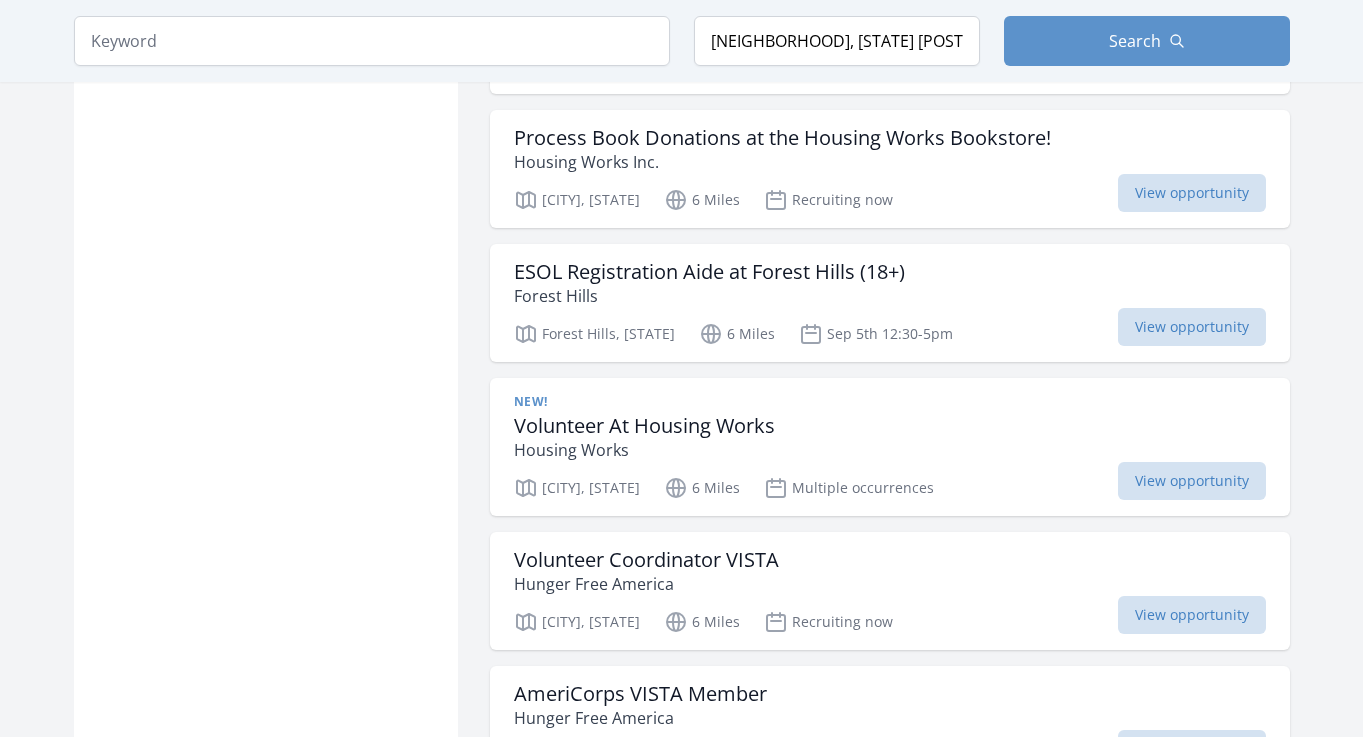 scroll, scrollTop: 37250, scrollLeft: 0, axis: vertical 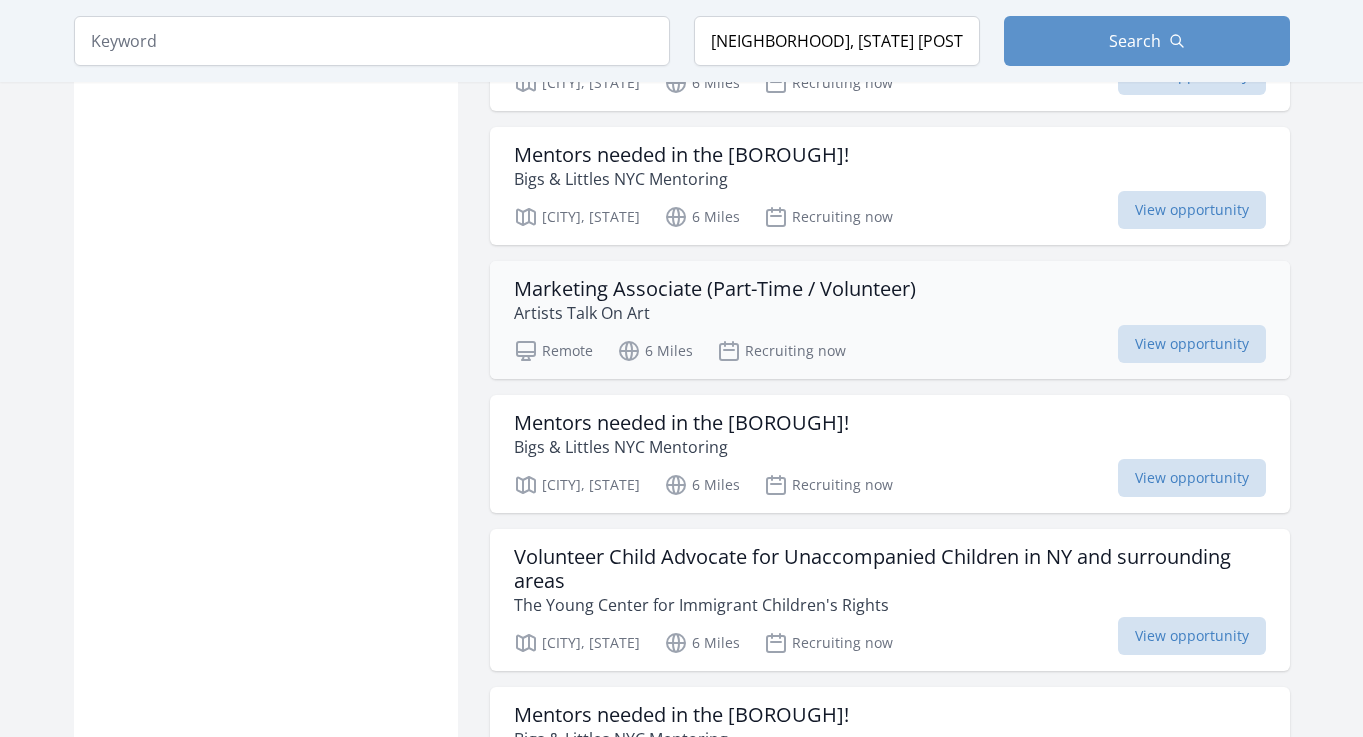 click on "Marketing Associate (Part-Time / Volunteer)" at bounding box center [715, 289] 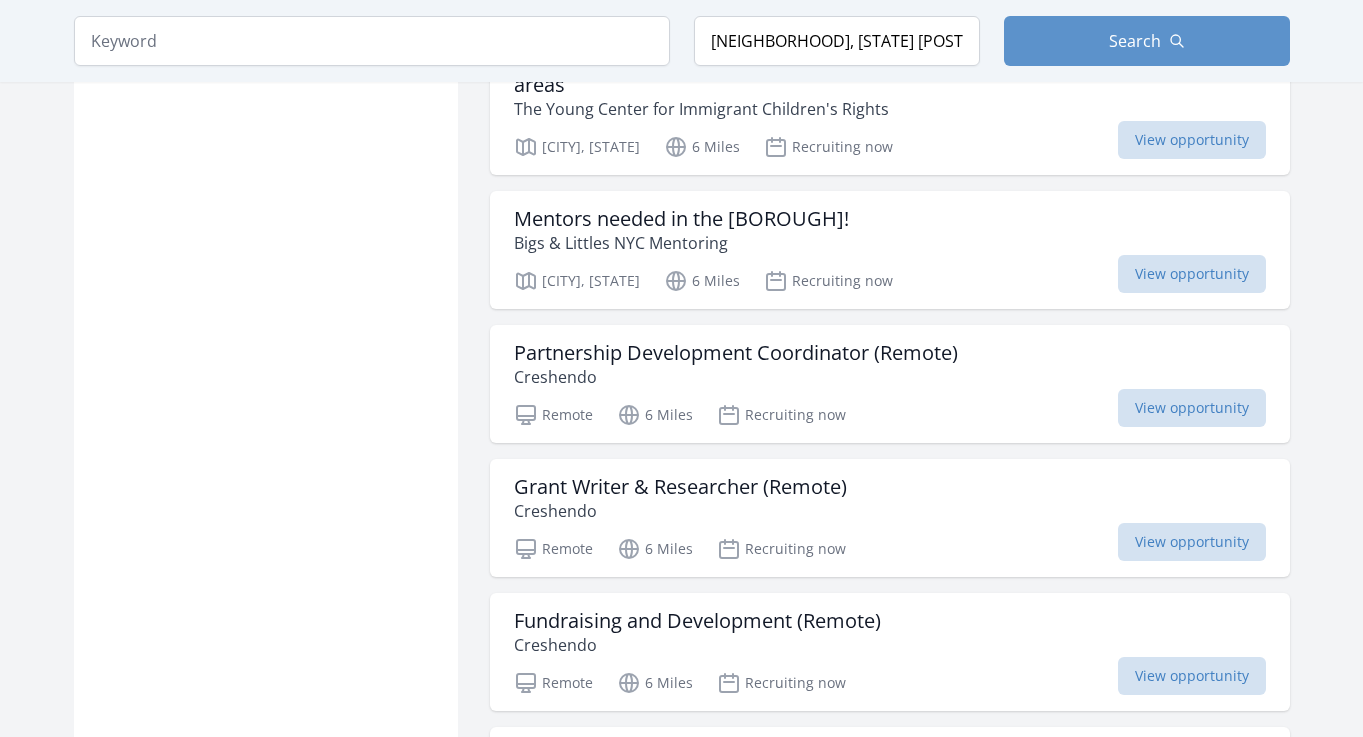 scroll, scrollTop: 40219, scrollLeft: 0, axis: vertical 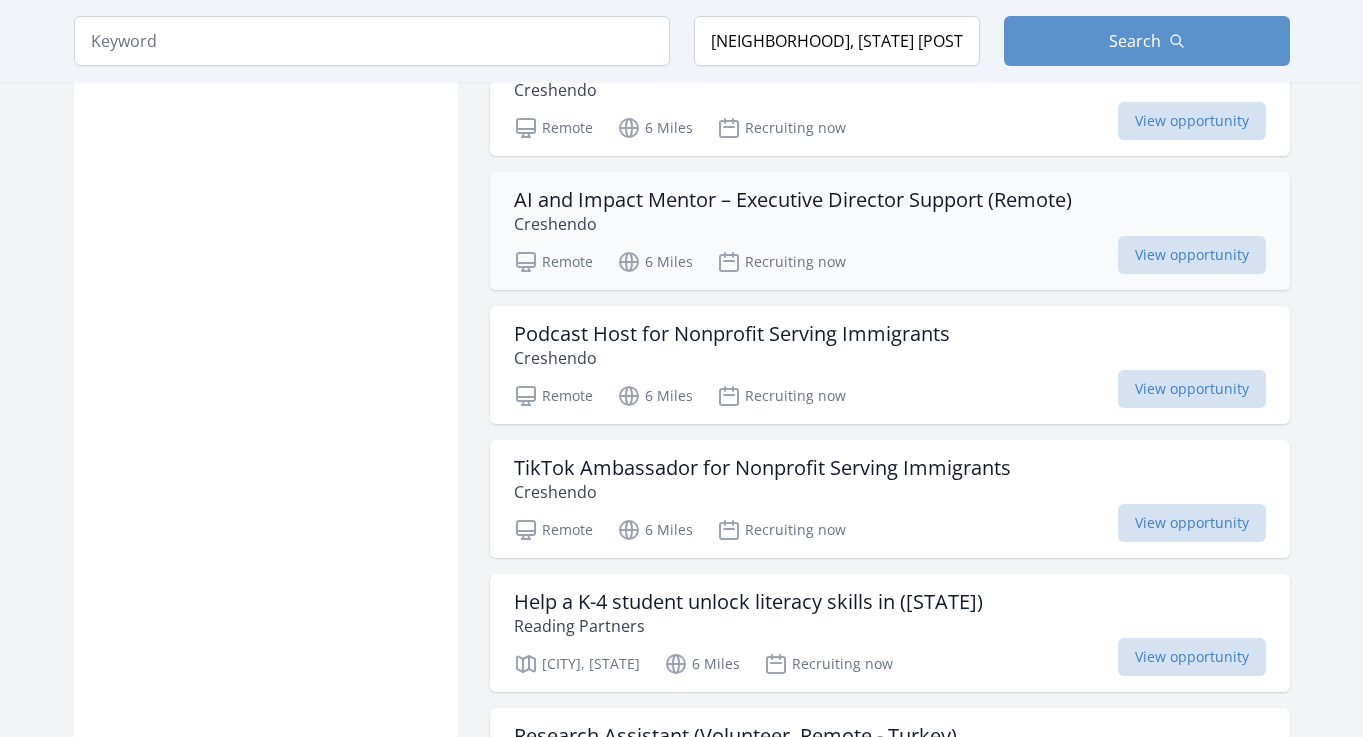 click on "AI and Impact Mentor – Executive Director Support (Remote)" at bounding box center (793, 200) 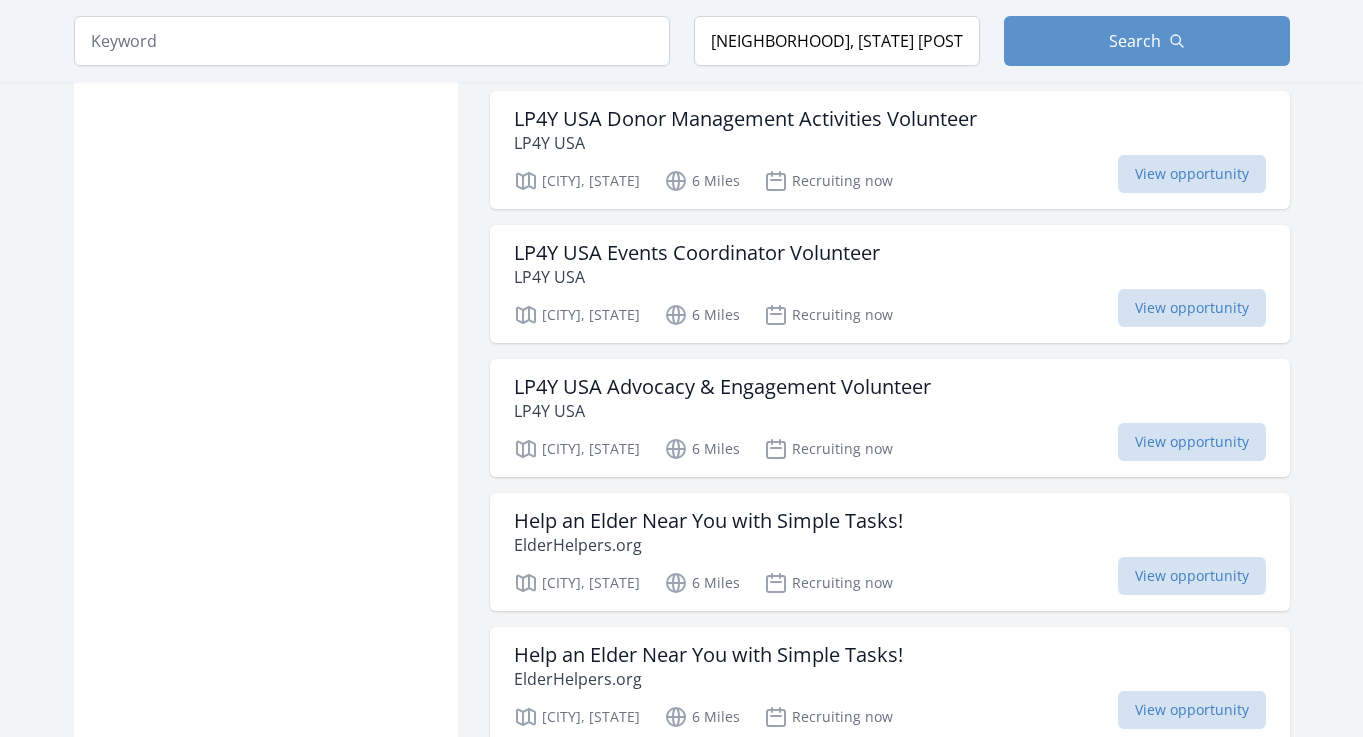 scroll, scrollTop: 42977, scrollLeft: 0, axis: vertical 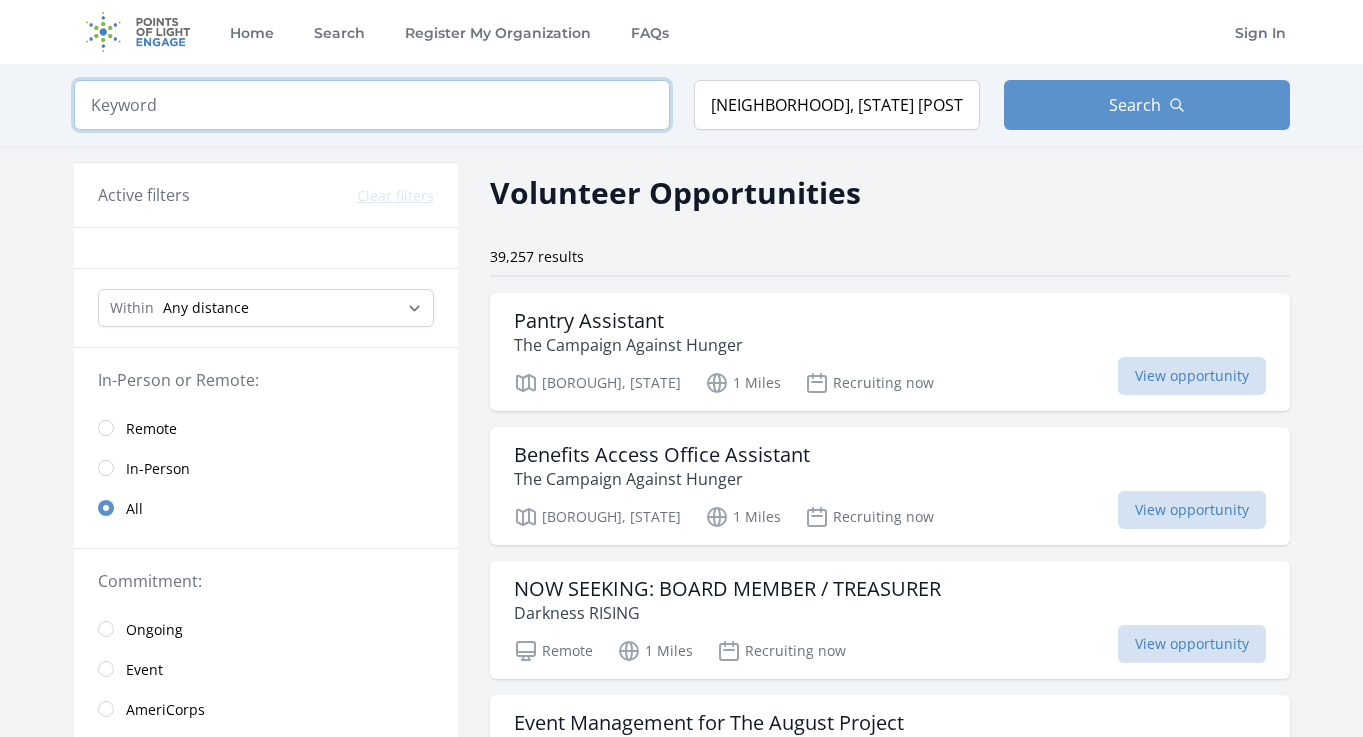 click at bounding box center (372, 105) 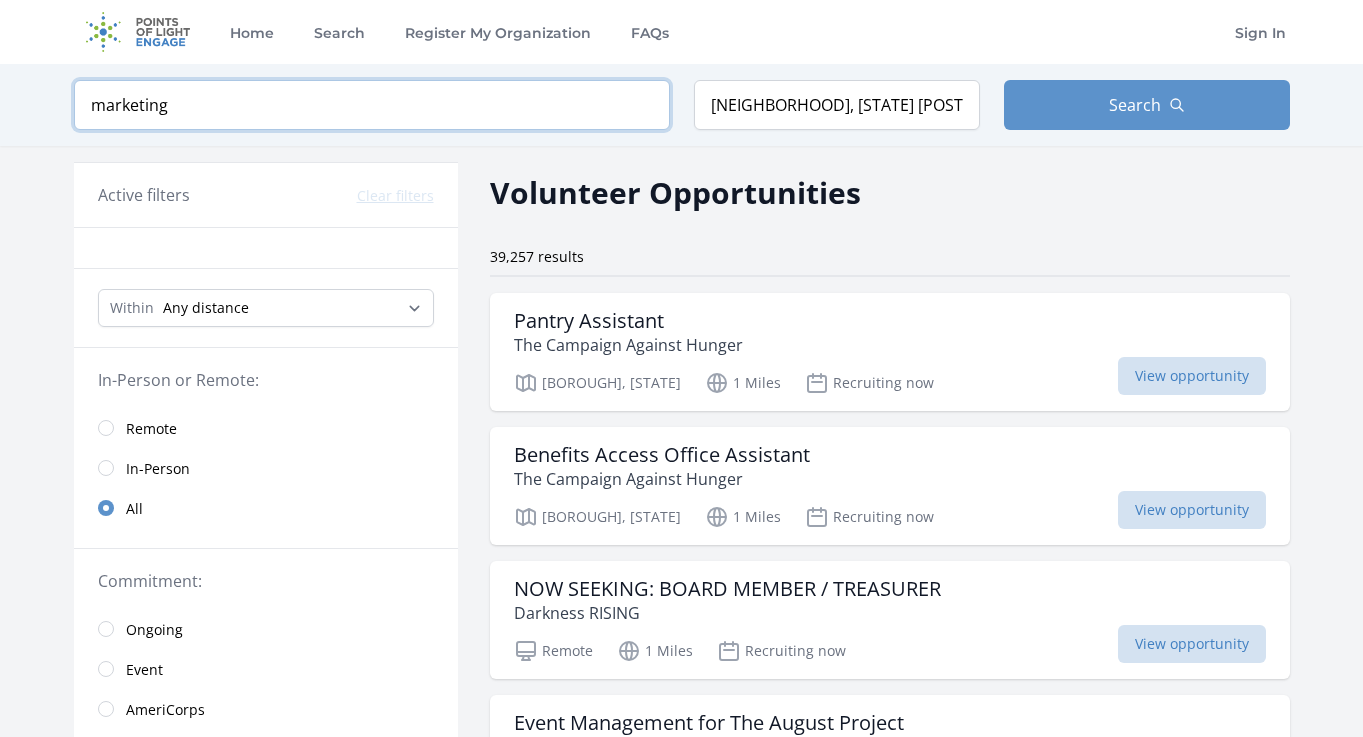 type on "marketing" 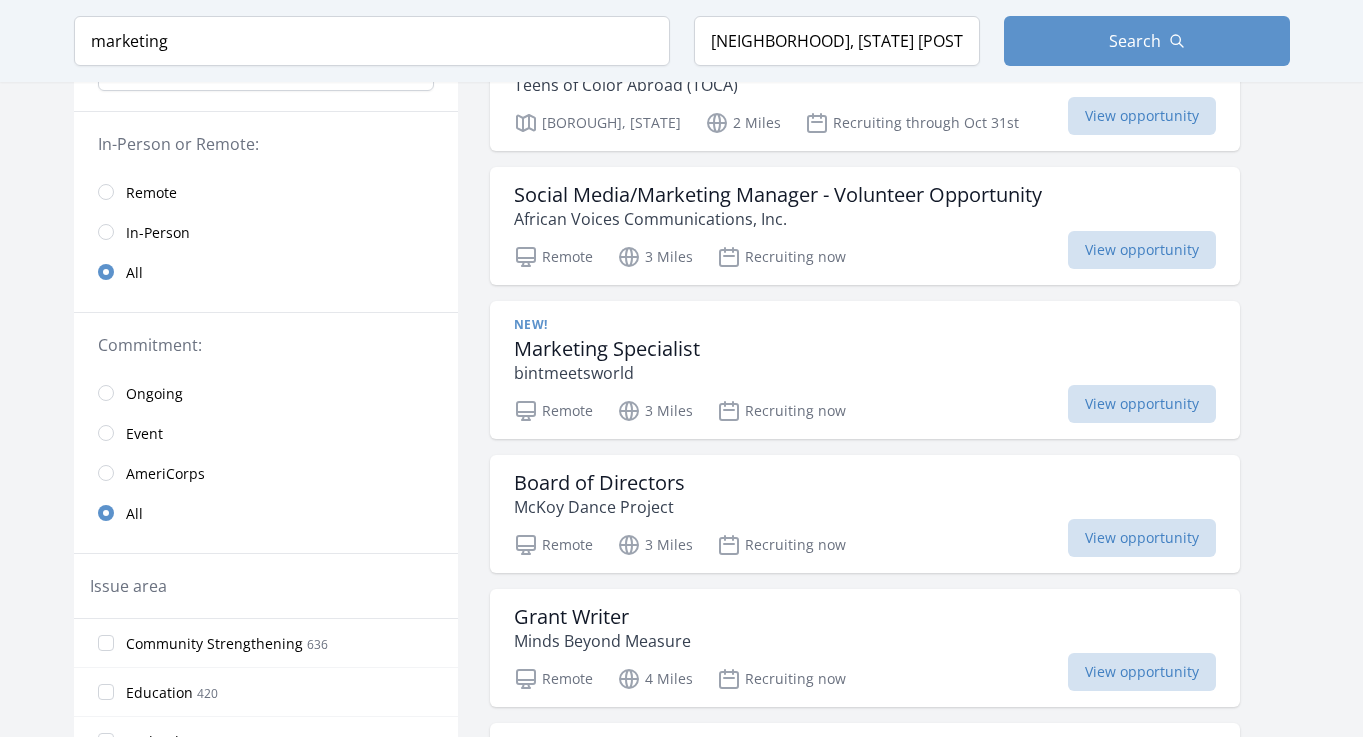 scroll, scrollTop: 262, scrollLeft: 0, axis: vertical 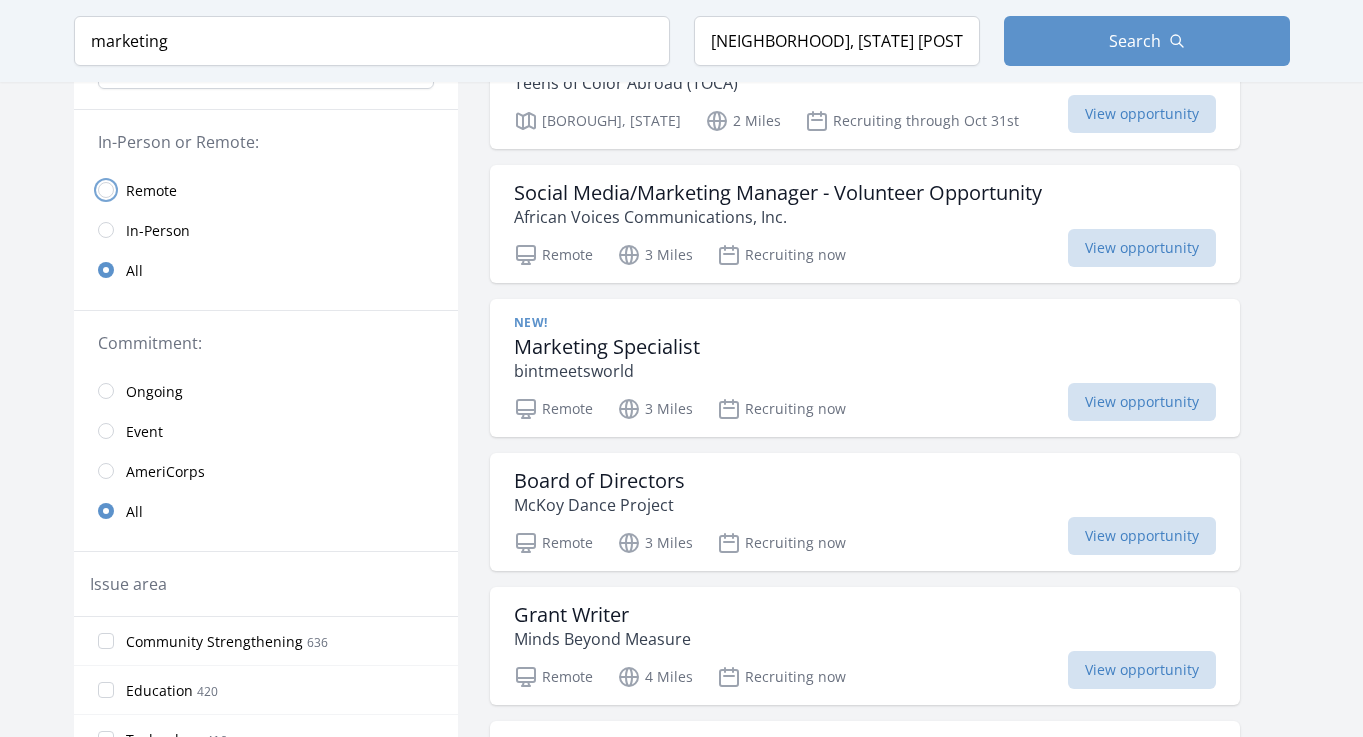 click at bounding box center [106, 190] 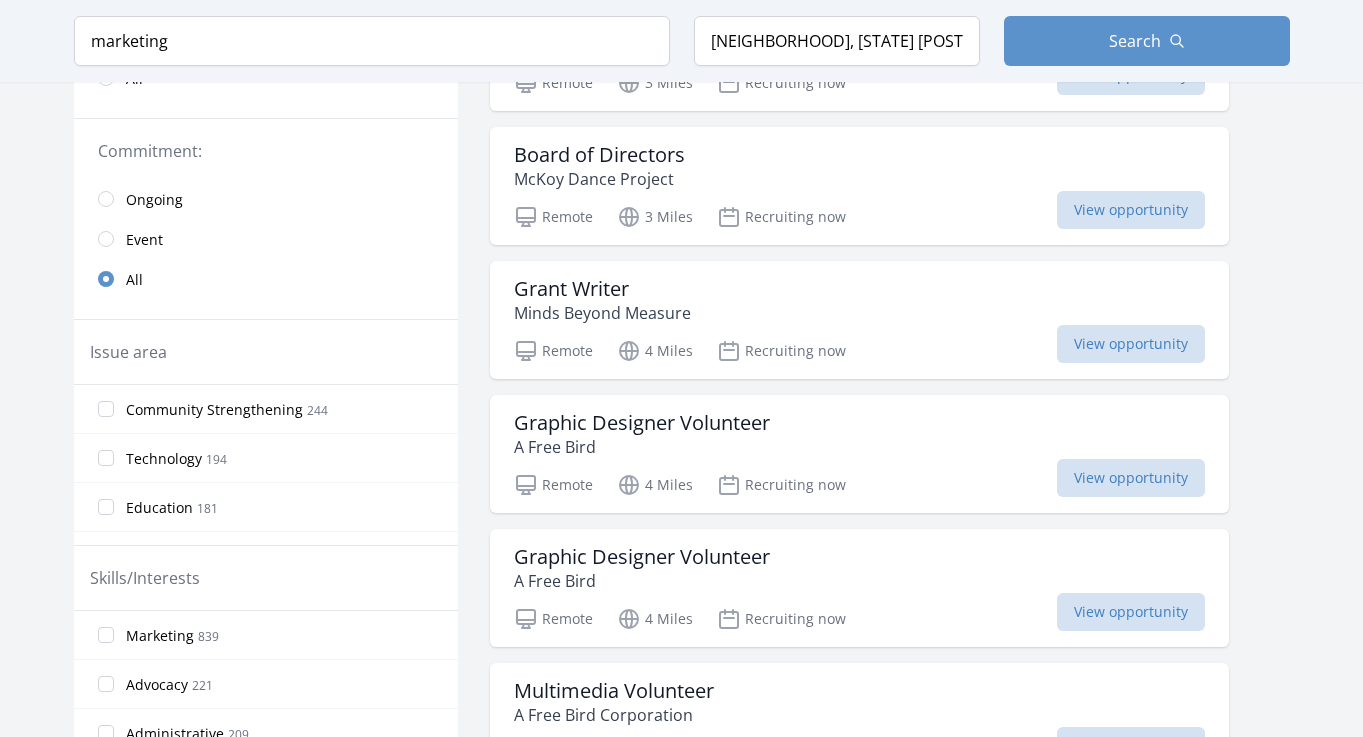 scroll, scrollTop: 457, scrollLeft: 0, axis: vertical 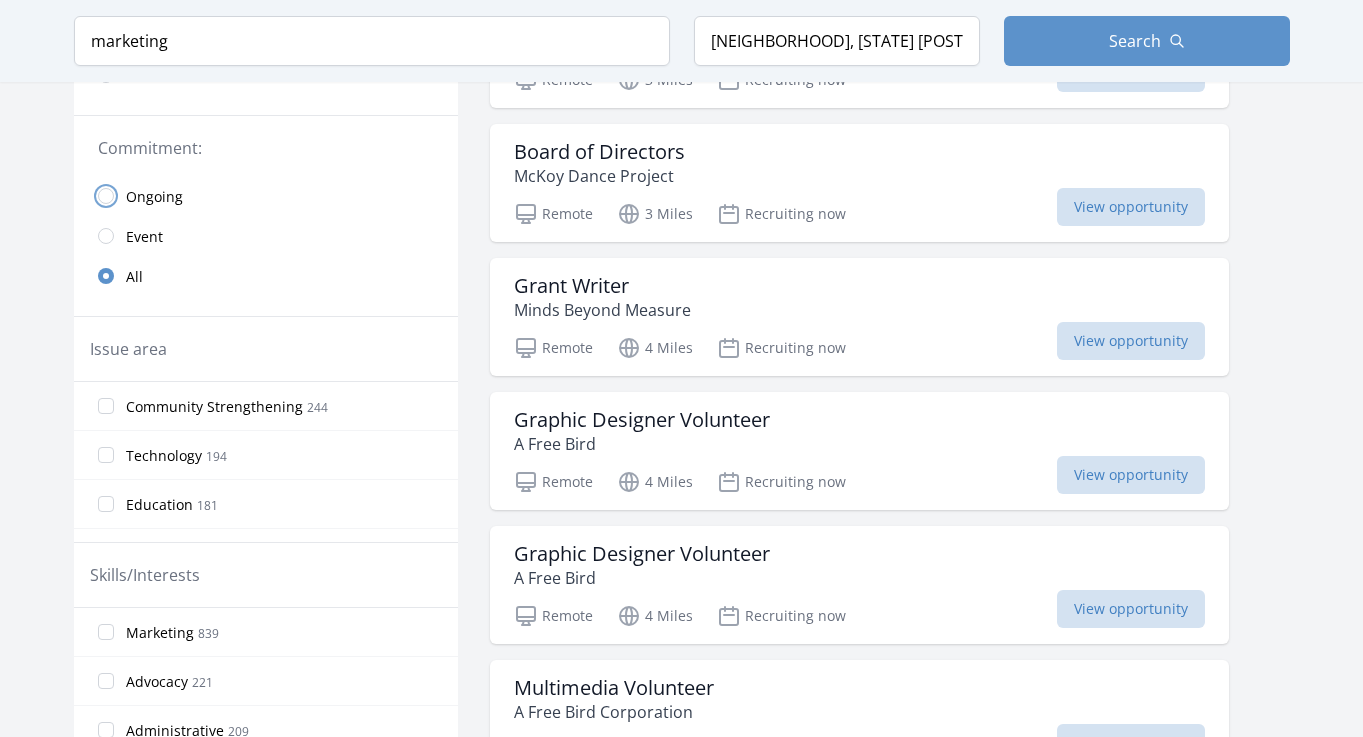 click at bounding box center [106, 196] 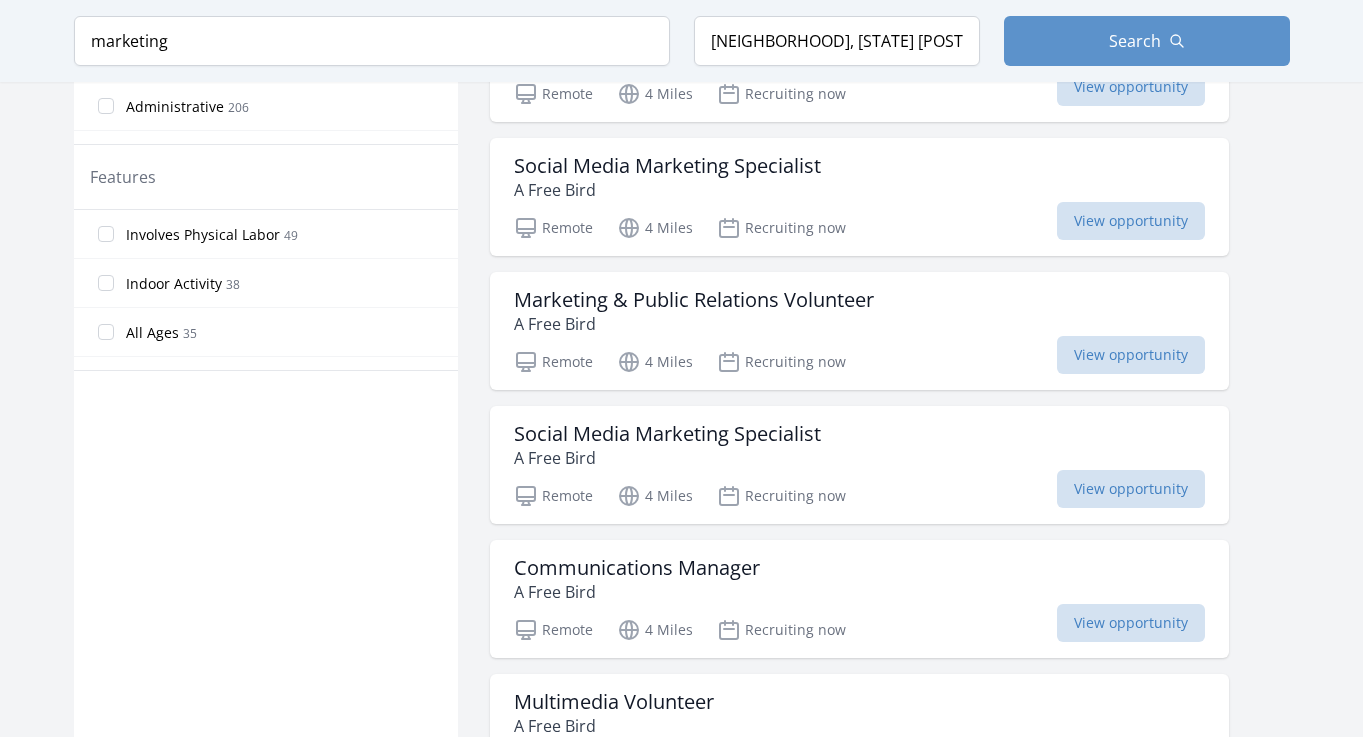 scroll, scrollTop: 1163, scrollLeft: 0, axis: vertical 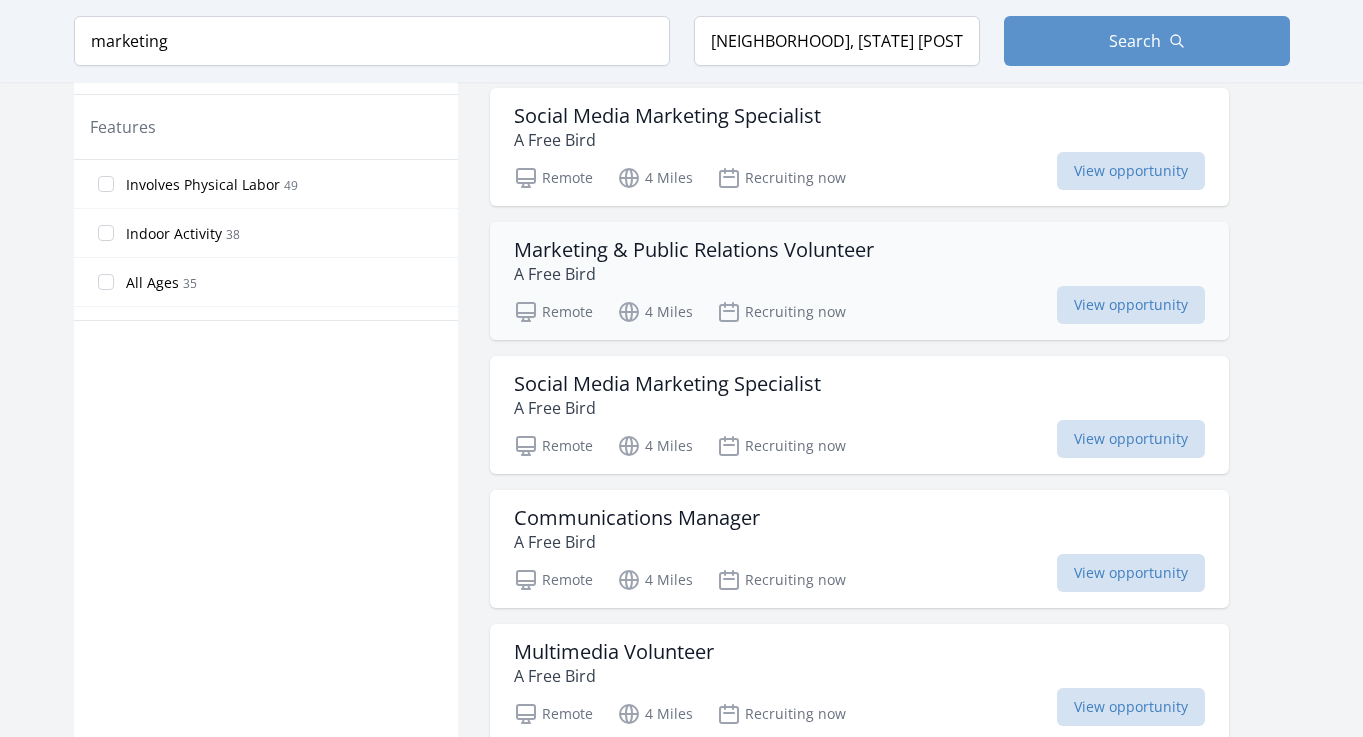 click on "Marketing & Public Relations Volunteer" at bounding box center (694, 250) 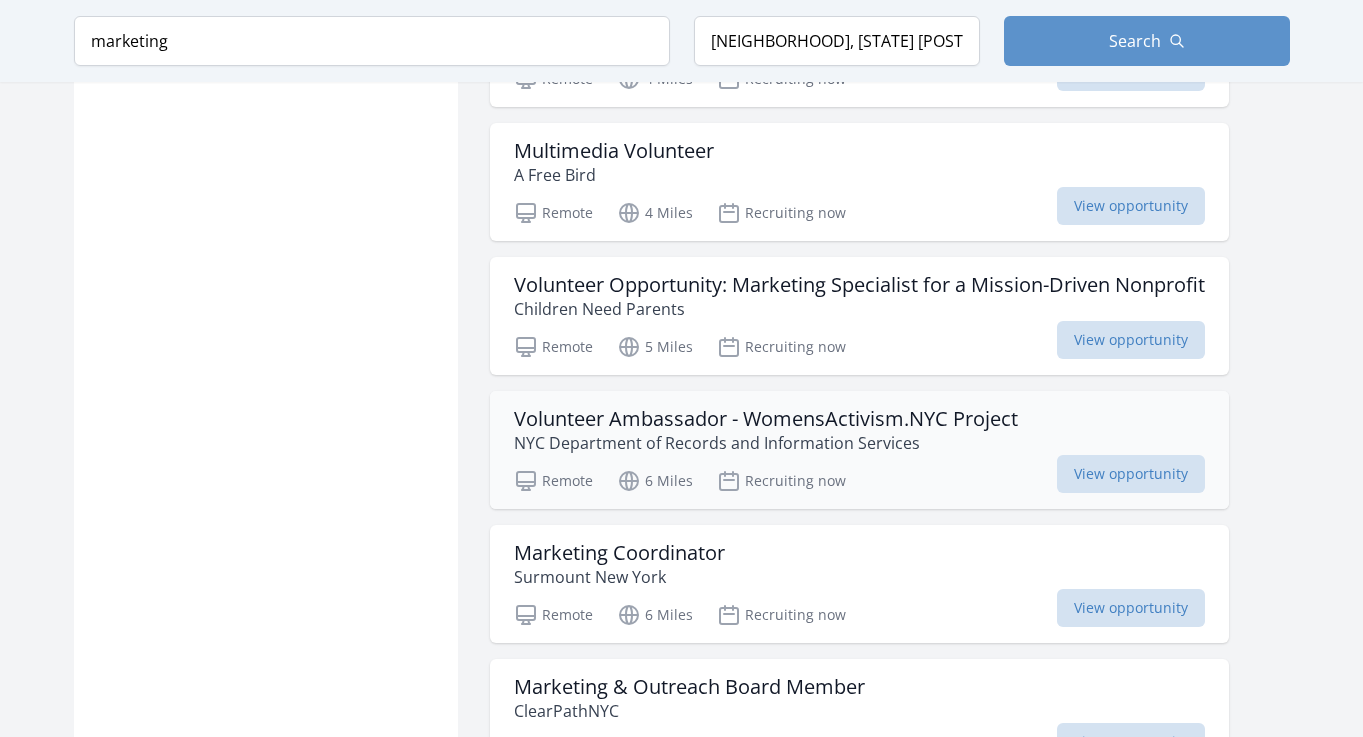scroll, scrollTop: 1663, scrollLeft: 0, axis: vertical 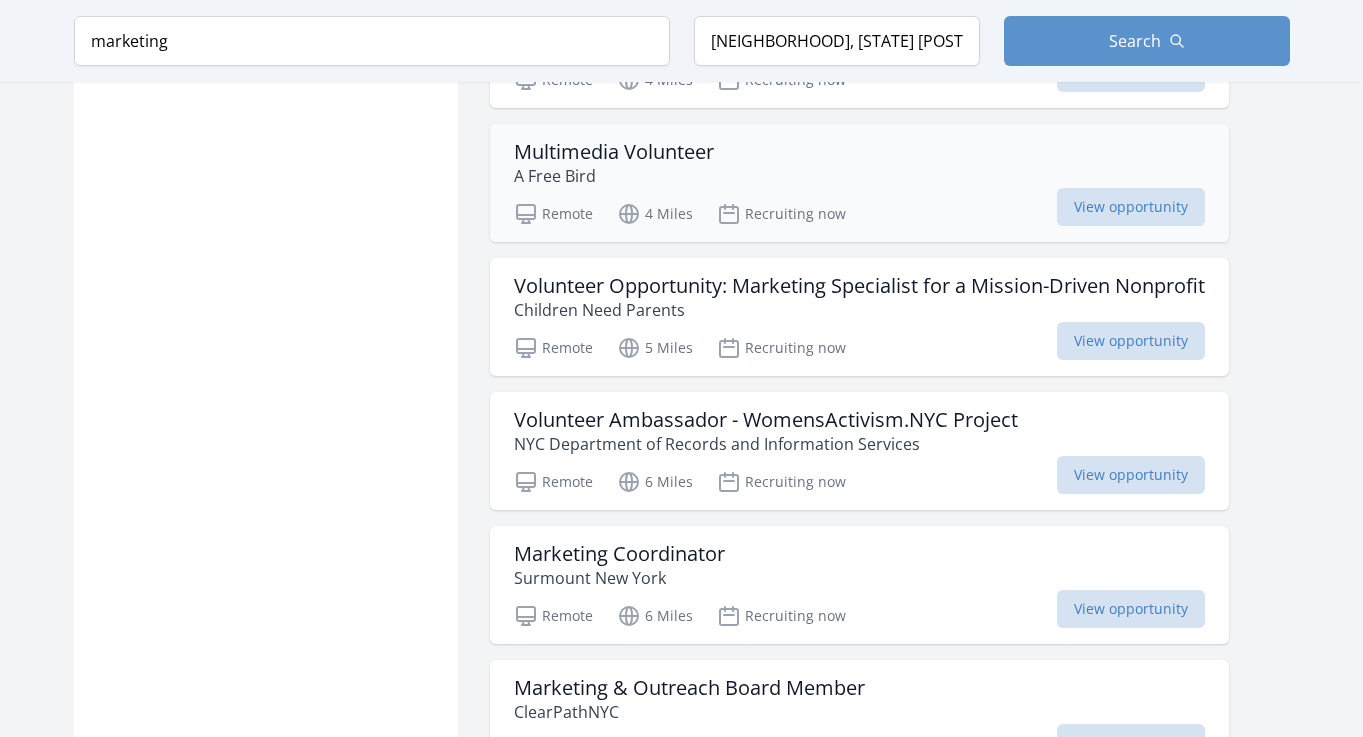 click on "Multimedia Volunteer" at bounding box center (614, 152) 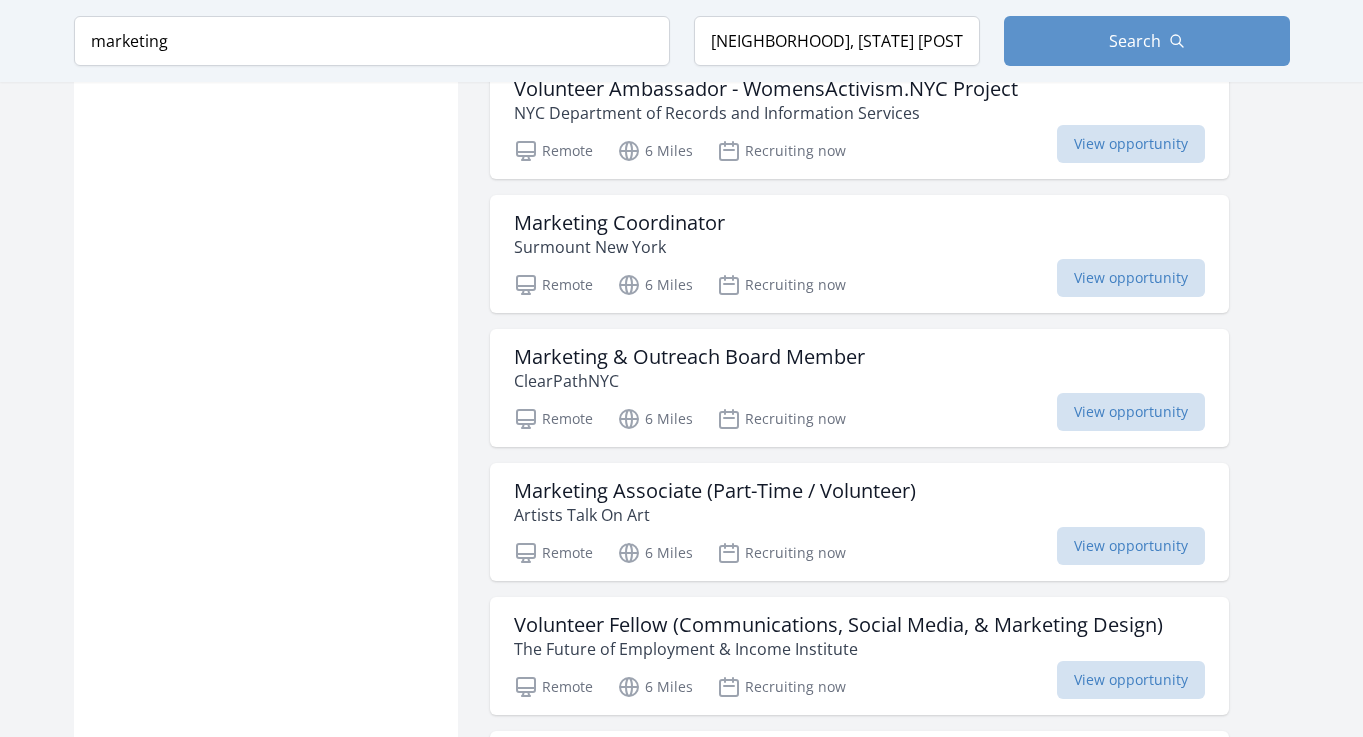 scroll, scrollTop: 2011, scrollLeft: 0, axis: vertical 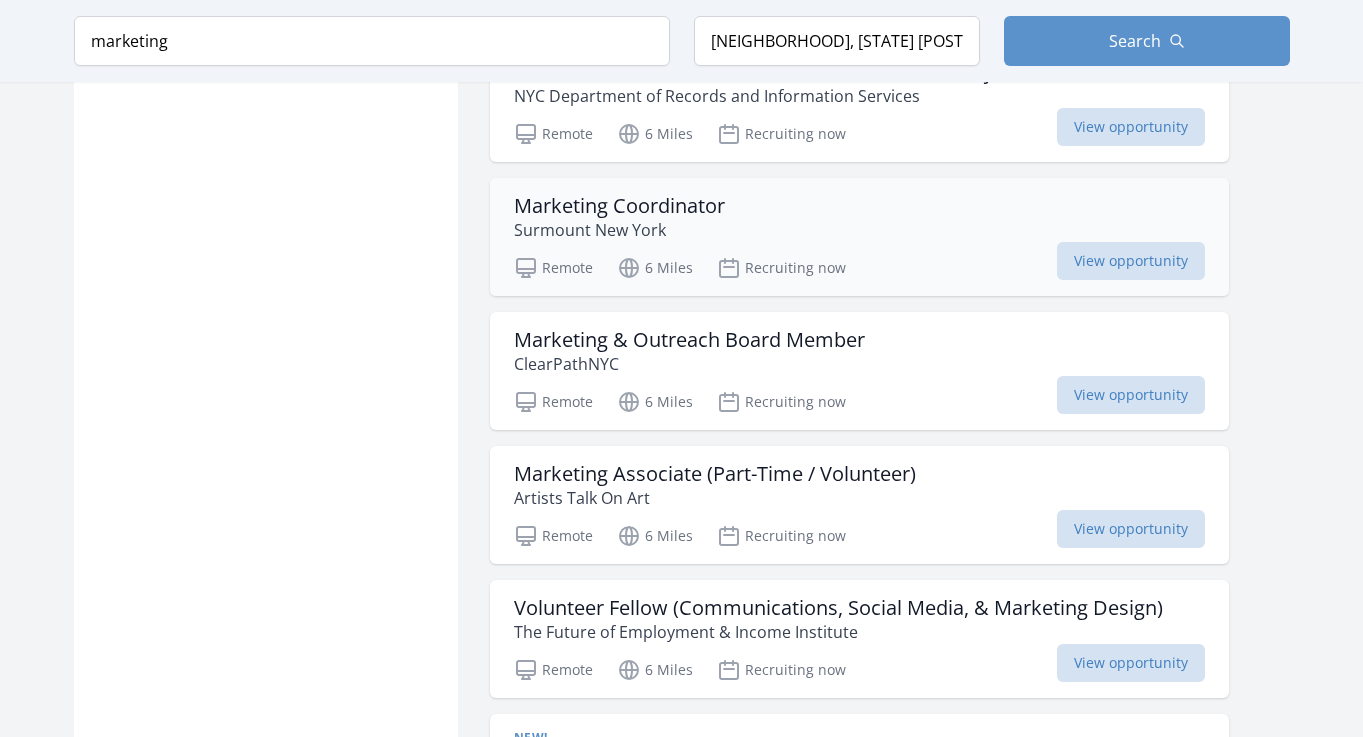 click on "Marketing Coordinator" at bounding box center [619, 206] 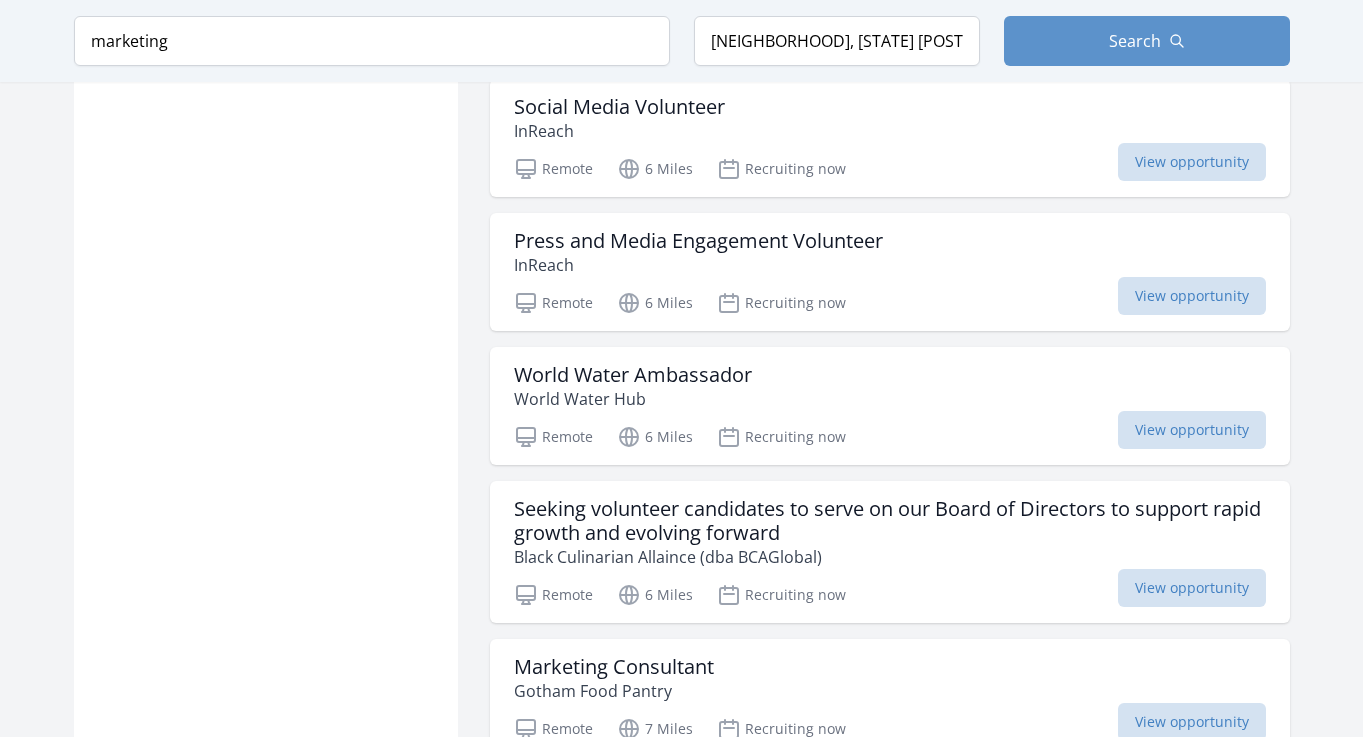 scroll, scrollTop: 4279, scrollLeft: 0, axis: vertical 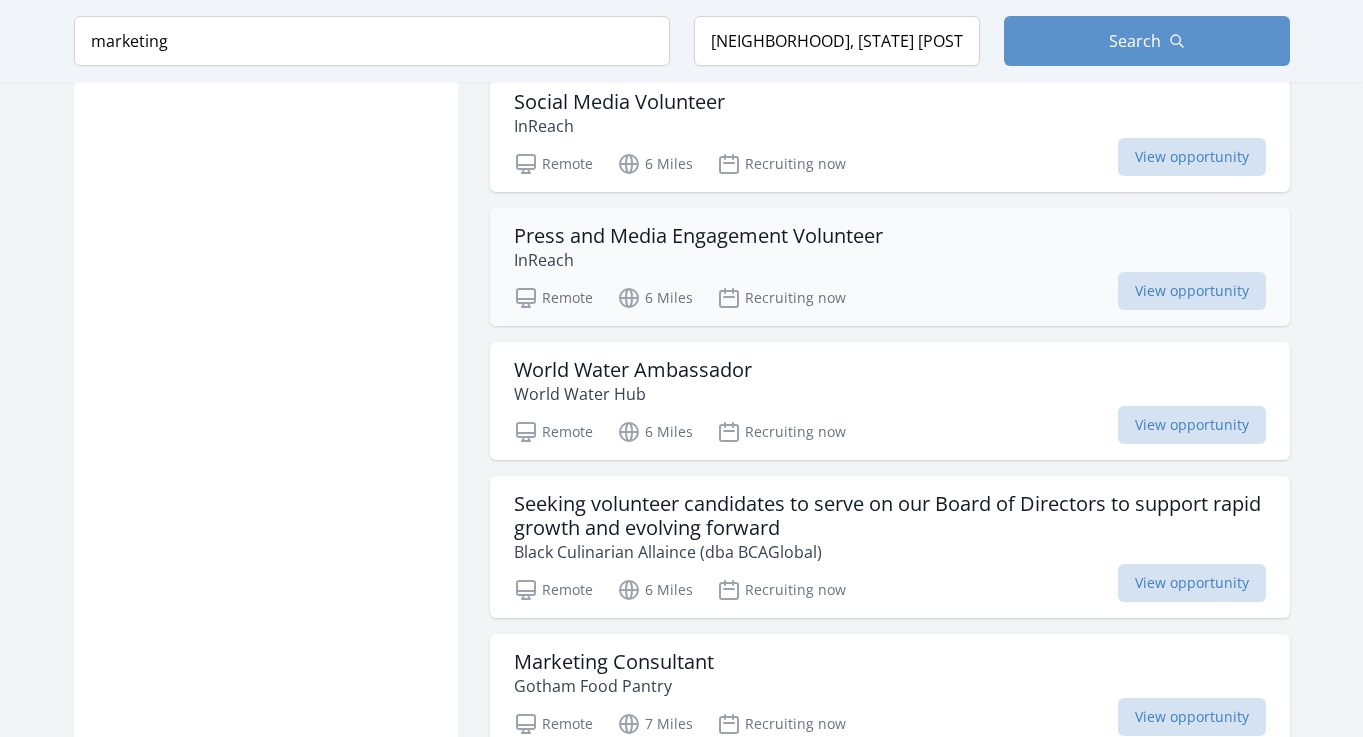 click on "Press and Media Engagement Volunteer" at bounding box center (698, 236) 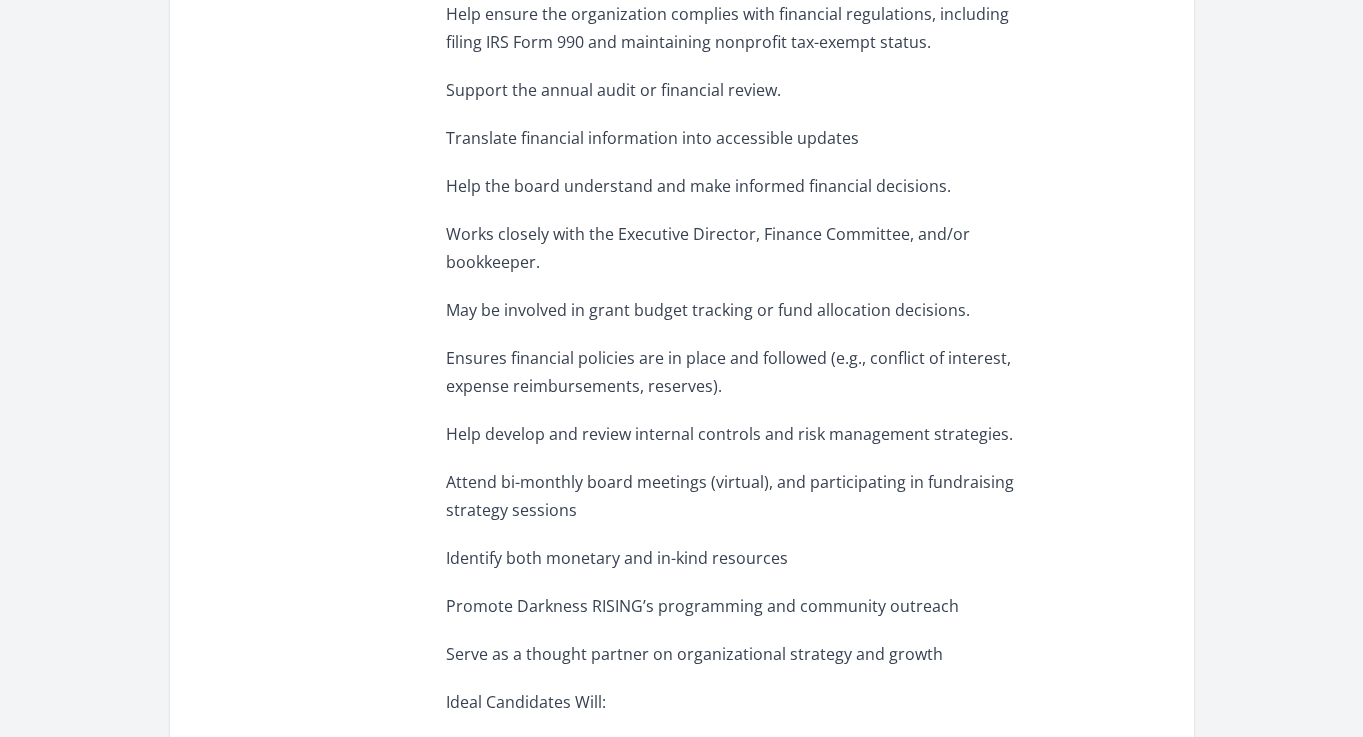 scroll, scrollTop: 1105, scrollLeft: 0, axis: vertical 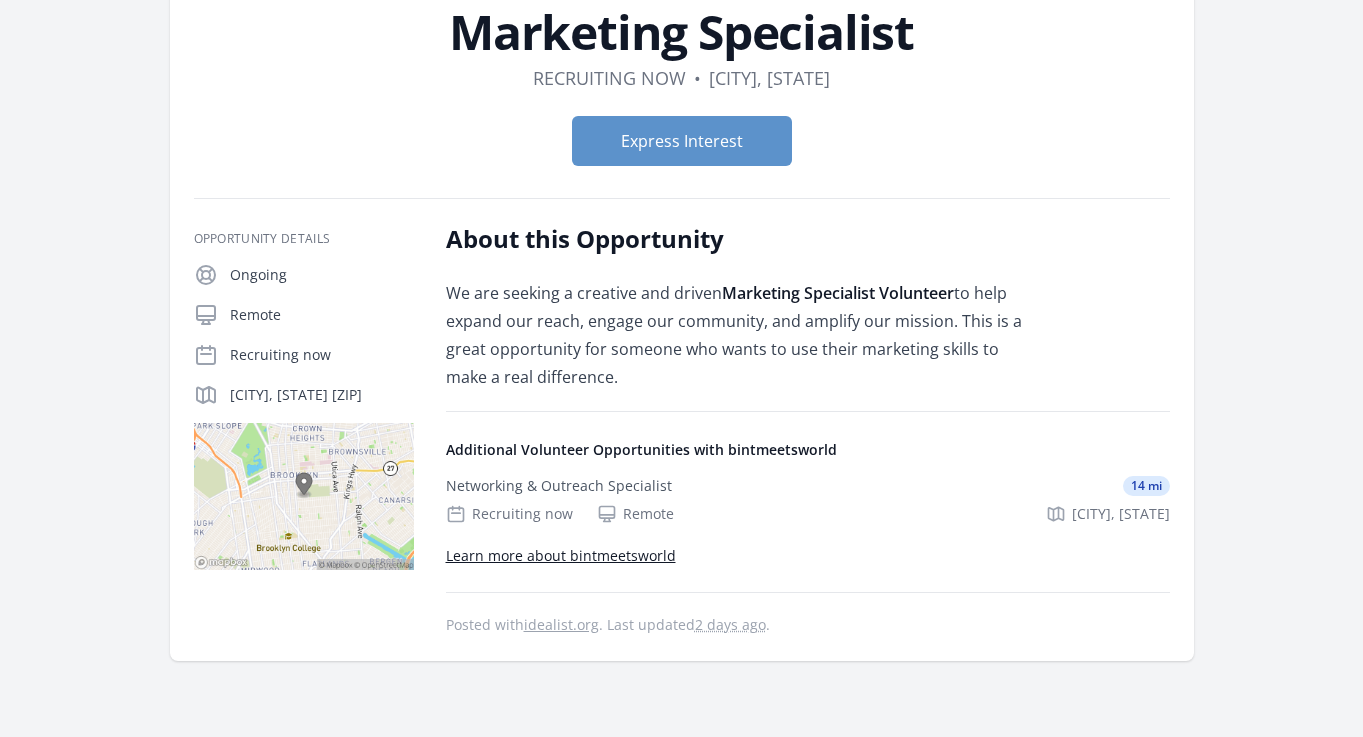 click on "Learn more about bintmeetsworld" at bounding box center (561, 555) 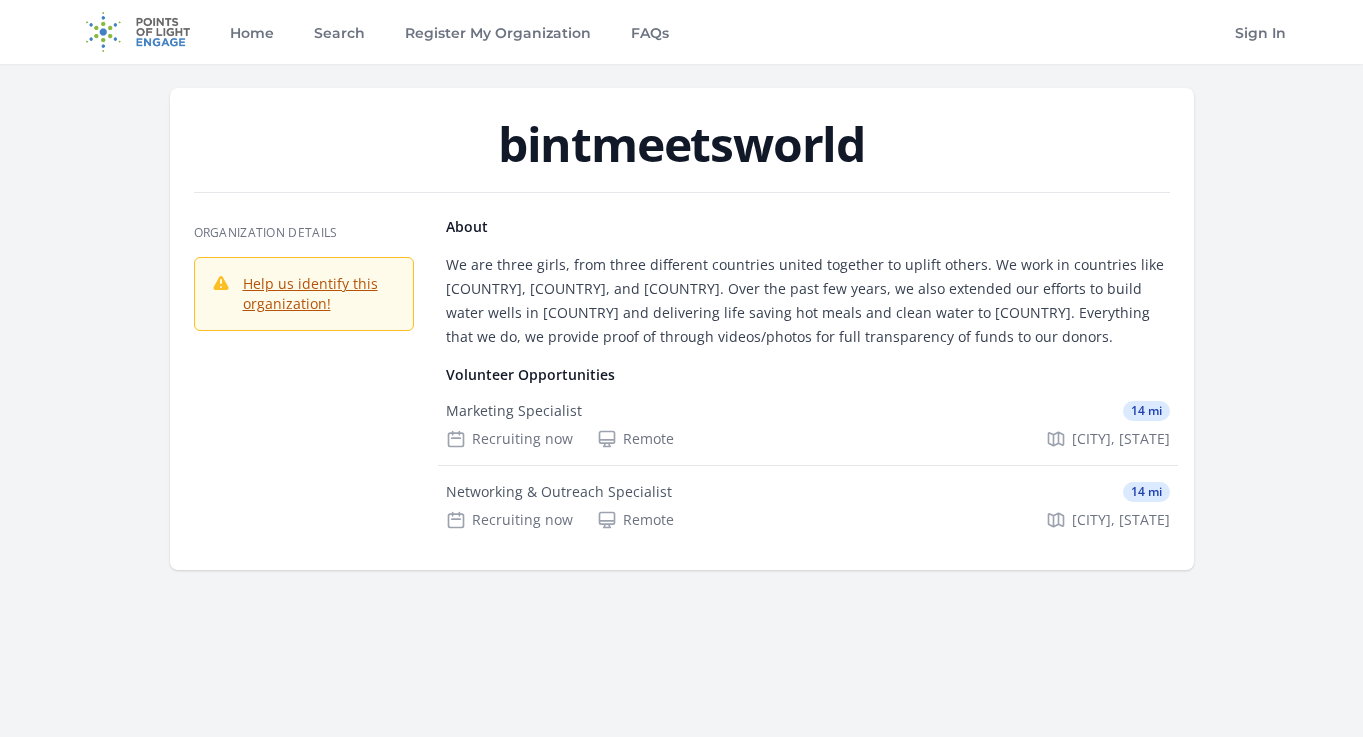 scroll, scrollTop: 0, scrollLeft: 0, axis: both 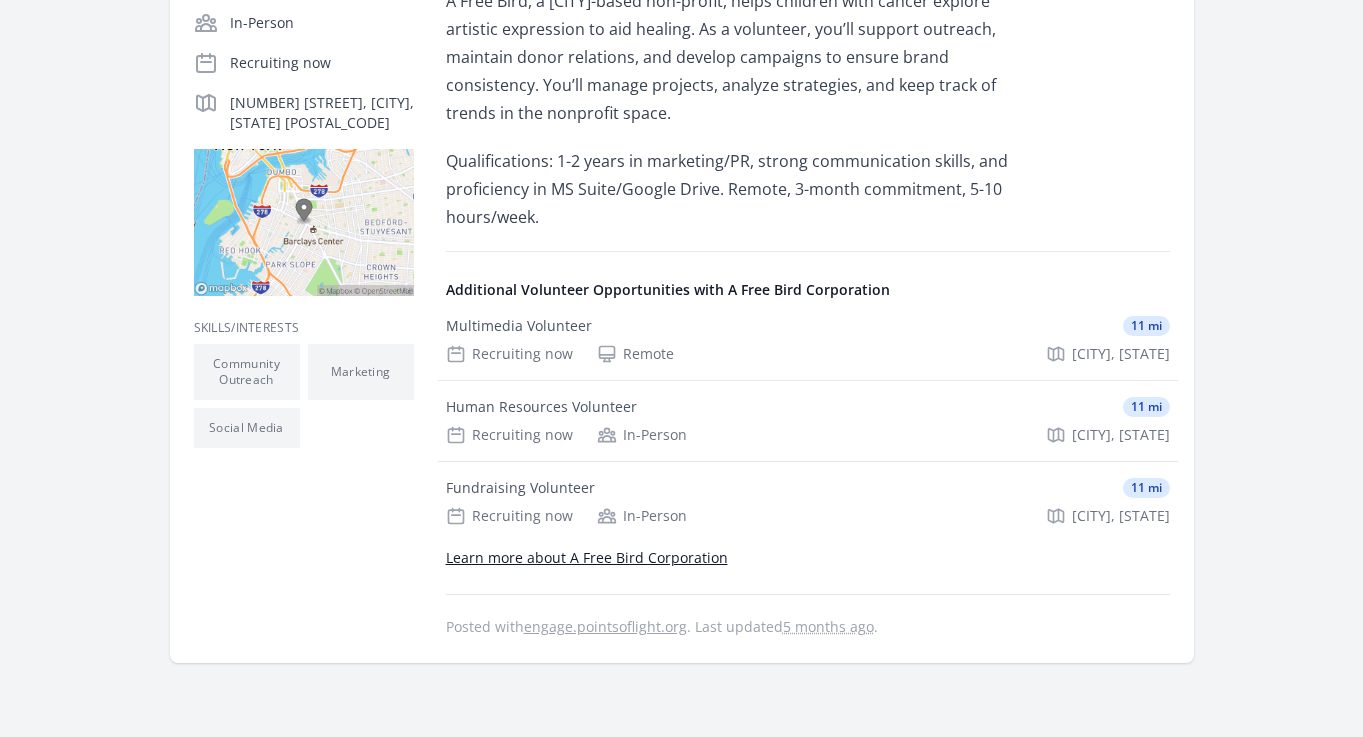 click on "Learn more about A Free Bird Corporation" at bounding box center [587, 557] 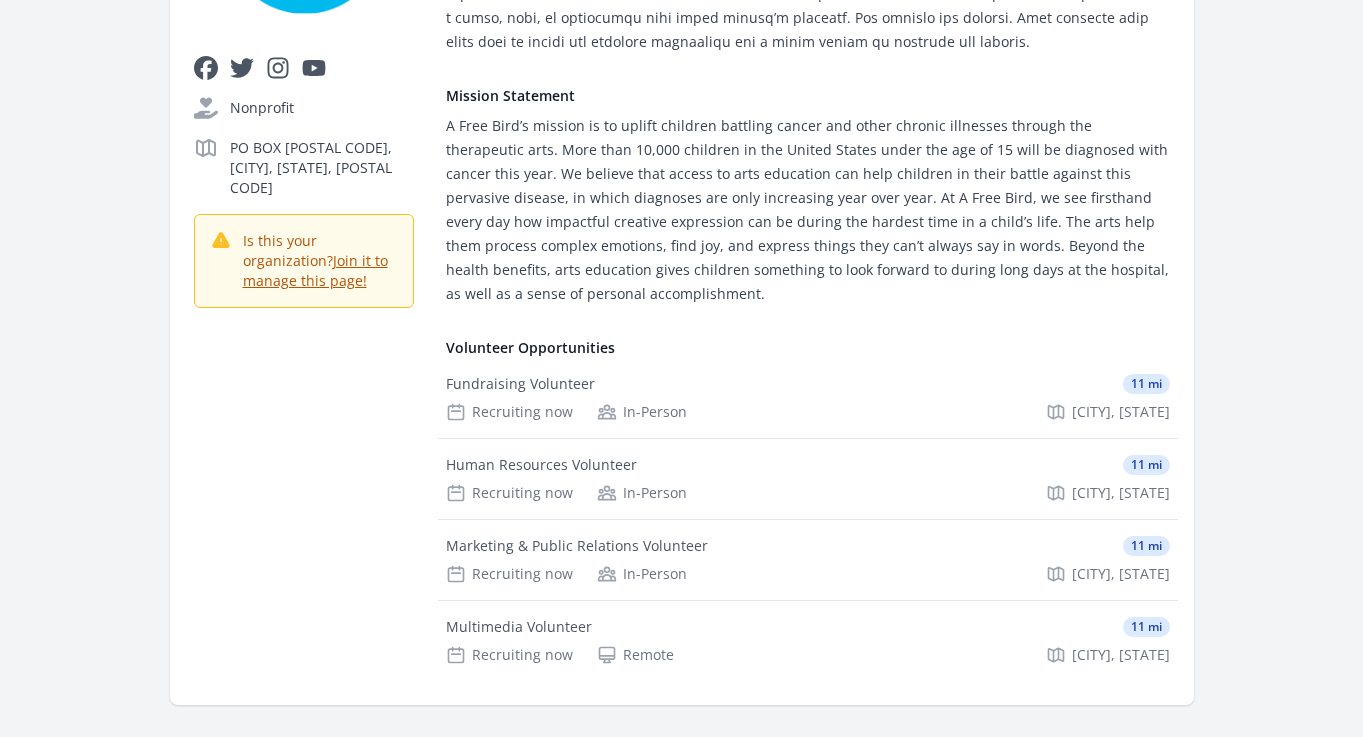 scroll, scrollTop: 585, scrollLeft: 0, axis: vertical 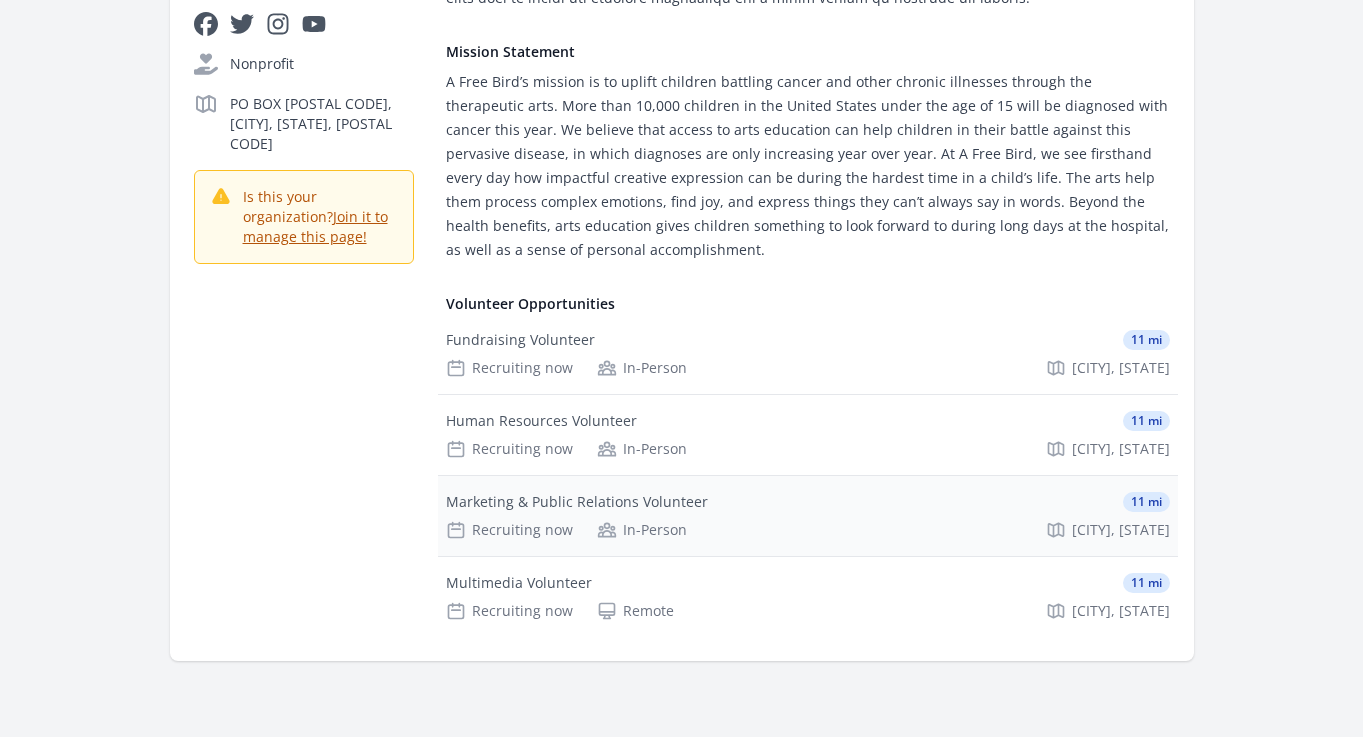 click on "Marketing & Public Relations Volunteer" at bounding box center [577, 502] 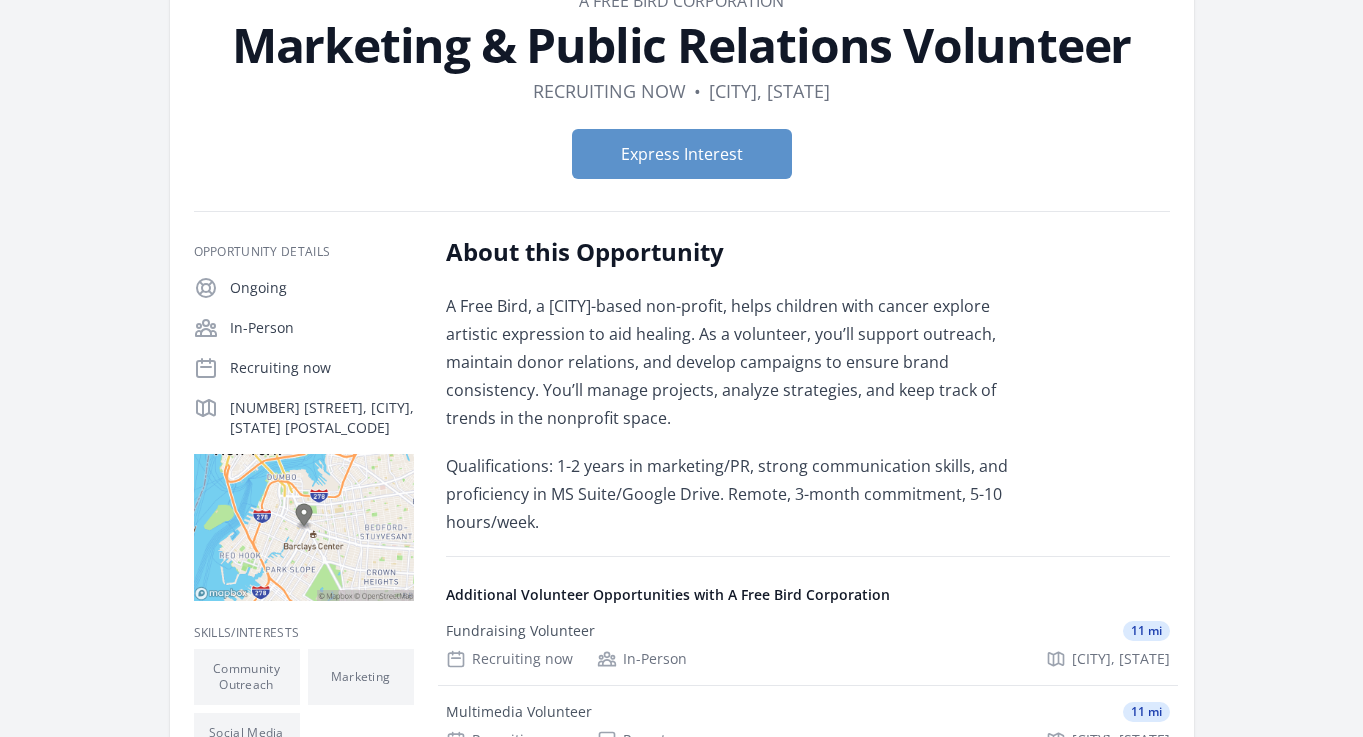 scroll, scrollTop: 0, scrollLeft: 0, axis: both 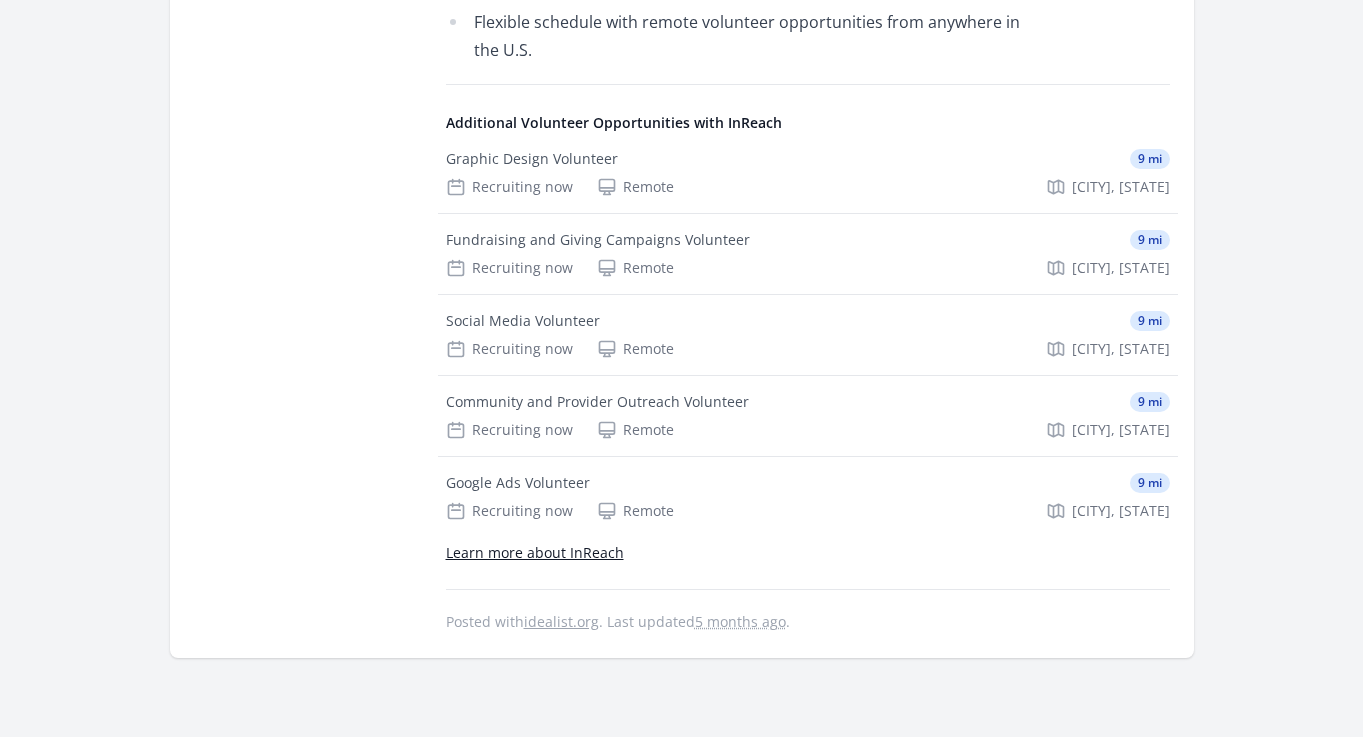 click on "Learn more about InReach" at bounding box center [535, 552] 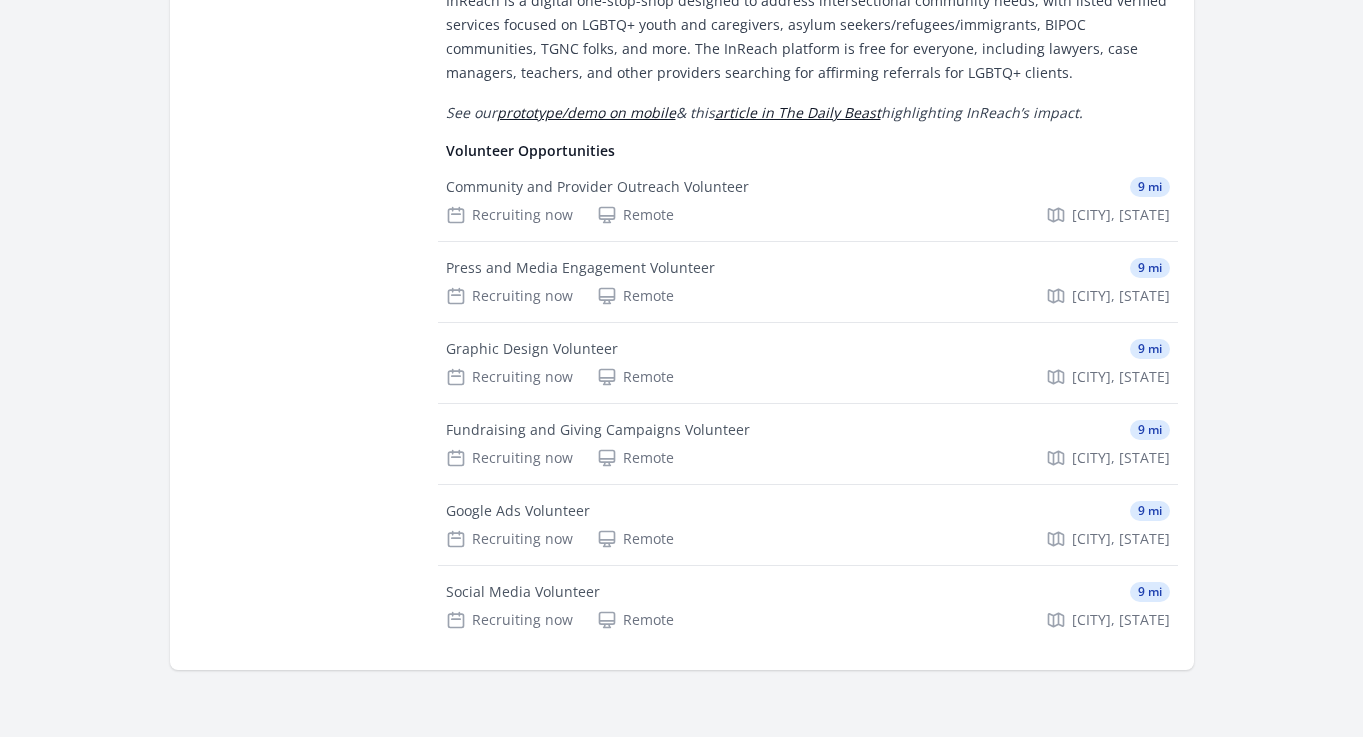 scroll, scrollTop: 374, scrollLeft: 0, axis: vertical 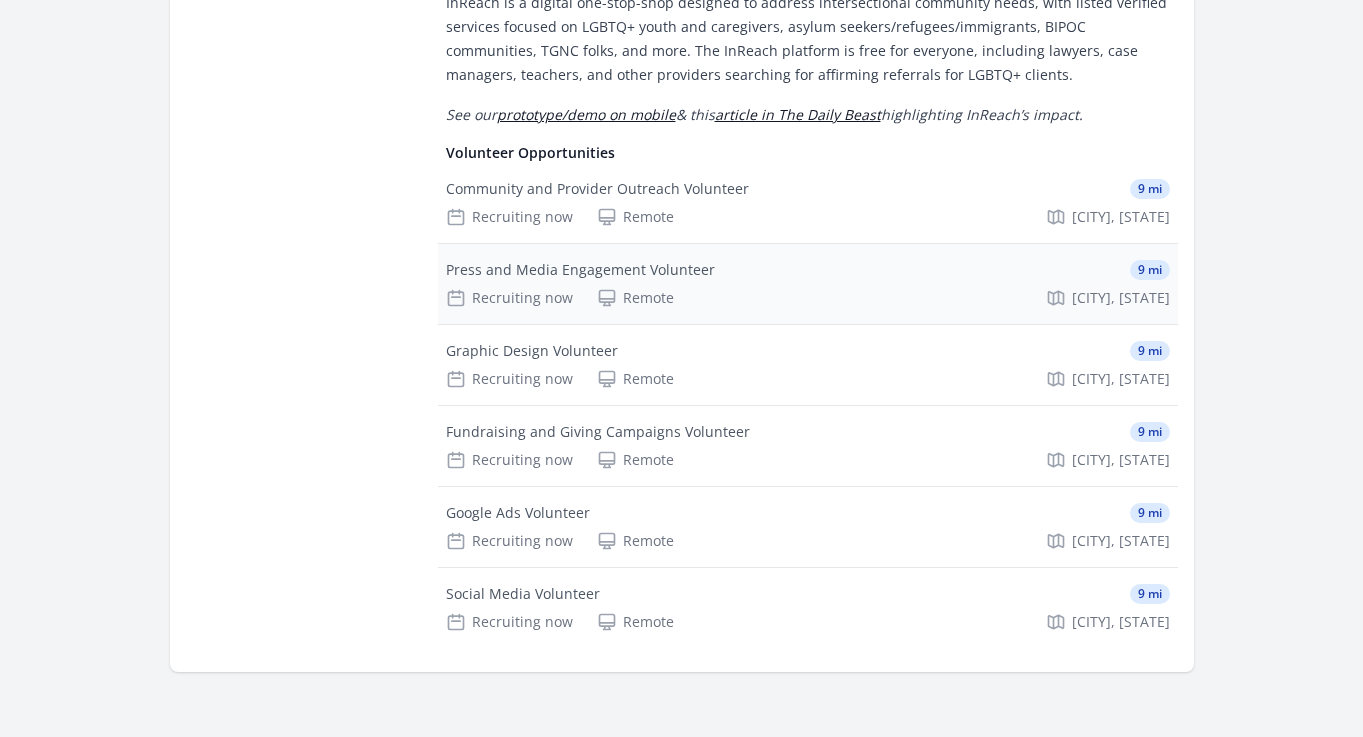 click on "Press and Media Engagement Volunteer" at bounding box center (580, 270) 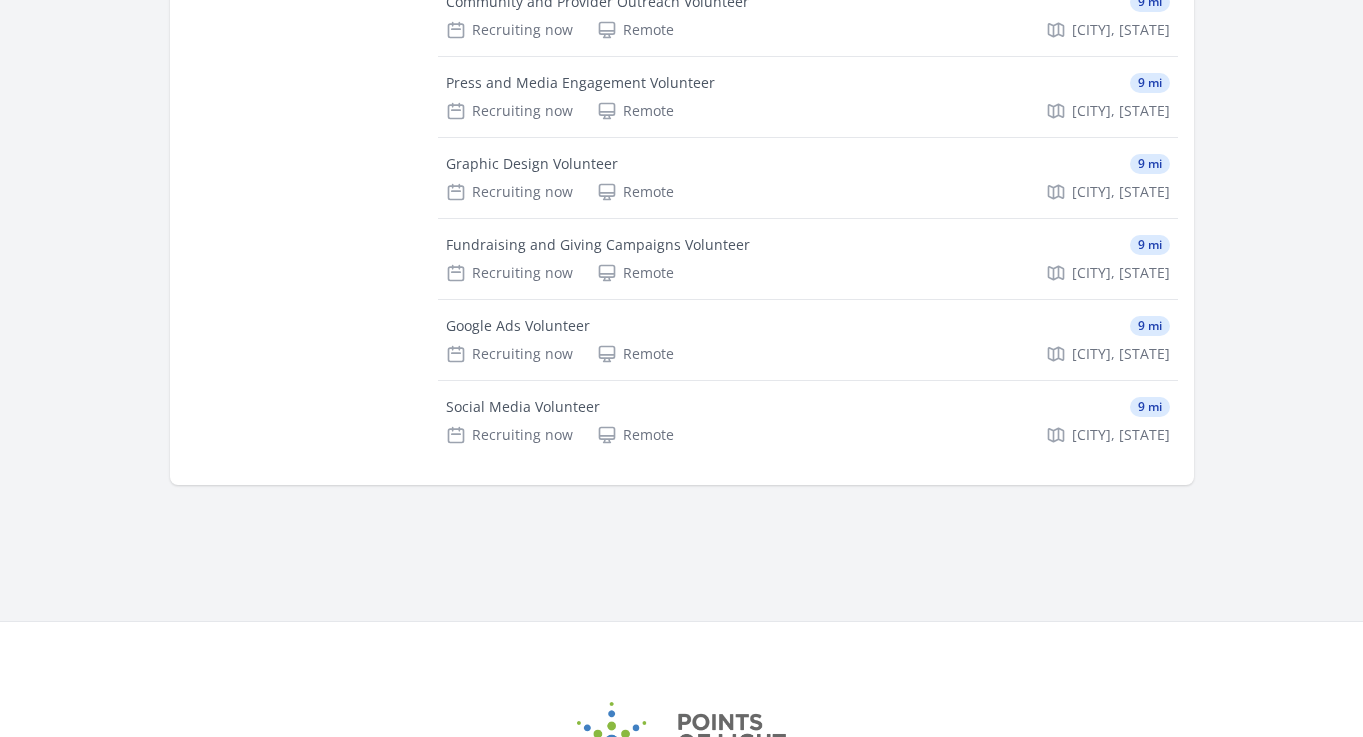 scroll, scrollTop: 608, scrollLeft: 0, axis: vertical 